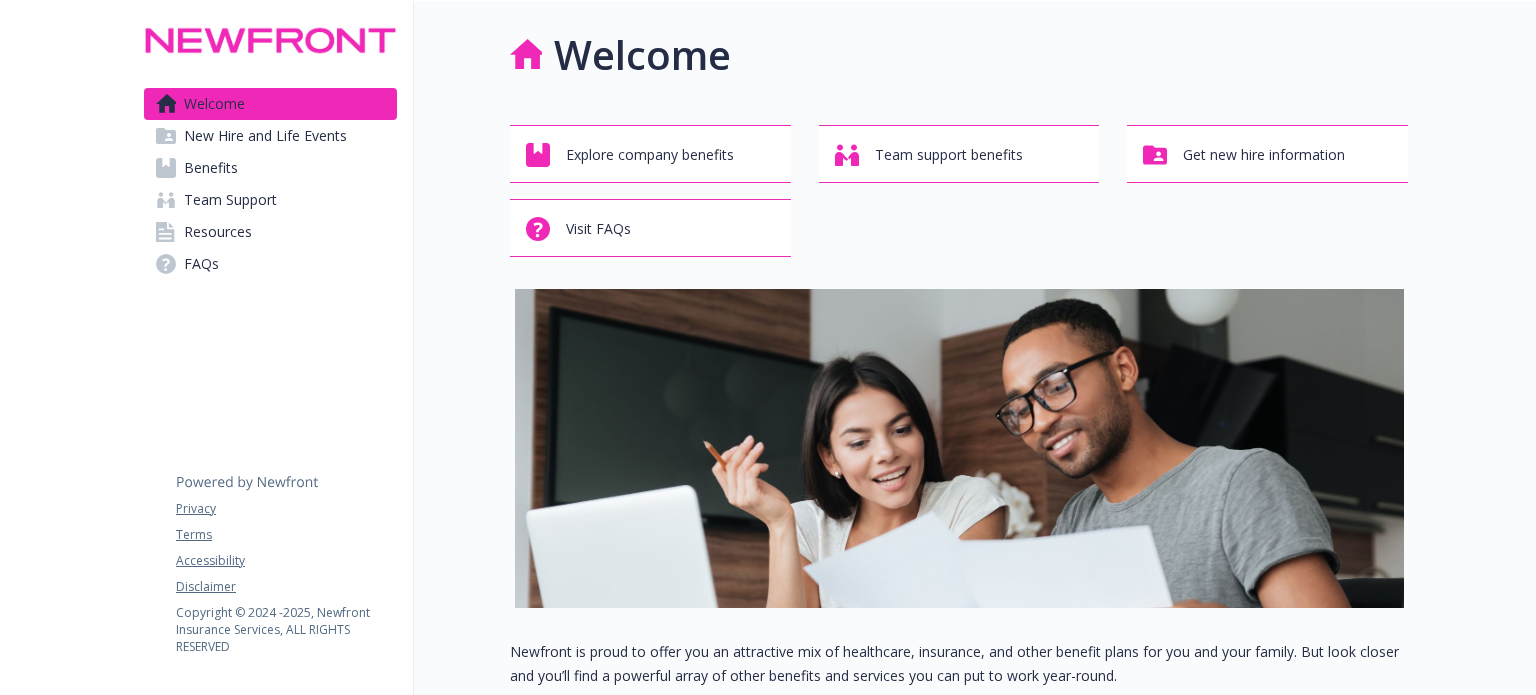 scroll, scrollTop: 0, scrollLeft: 0, axis: both 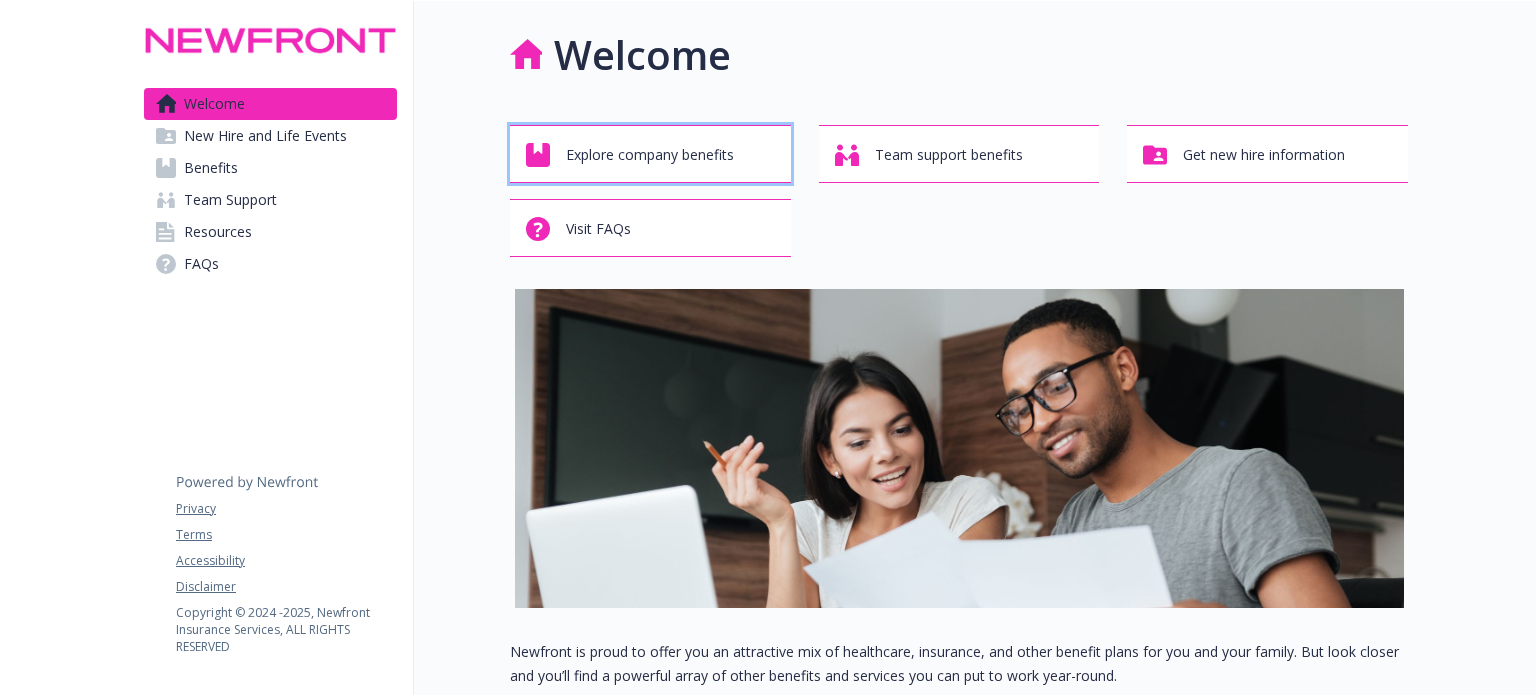click on "Explore company benefits" at bounding box center (650, 155) 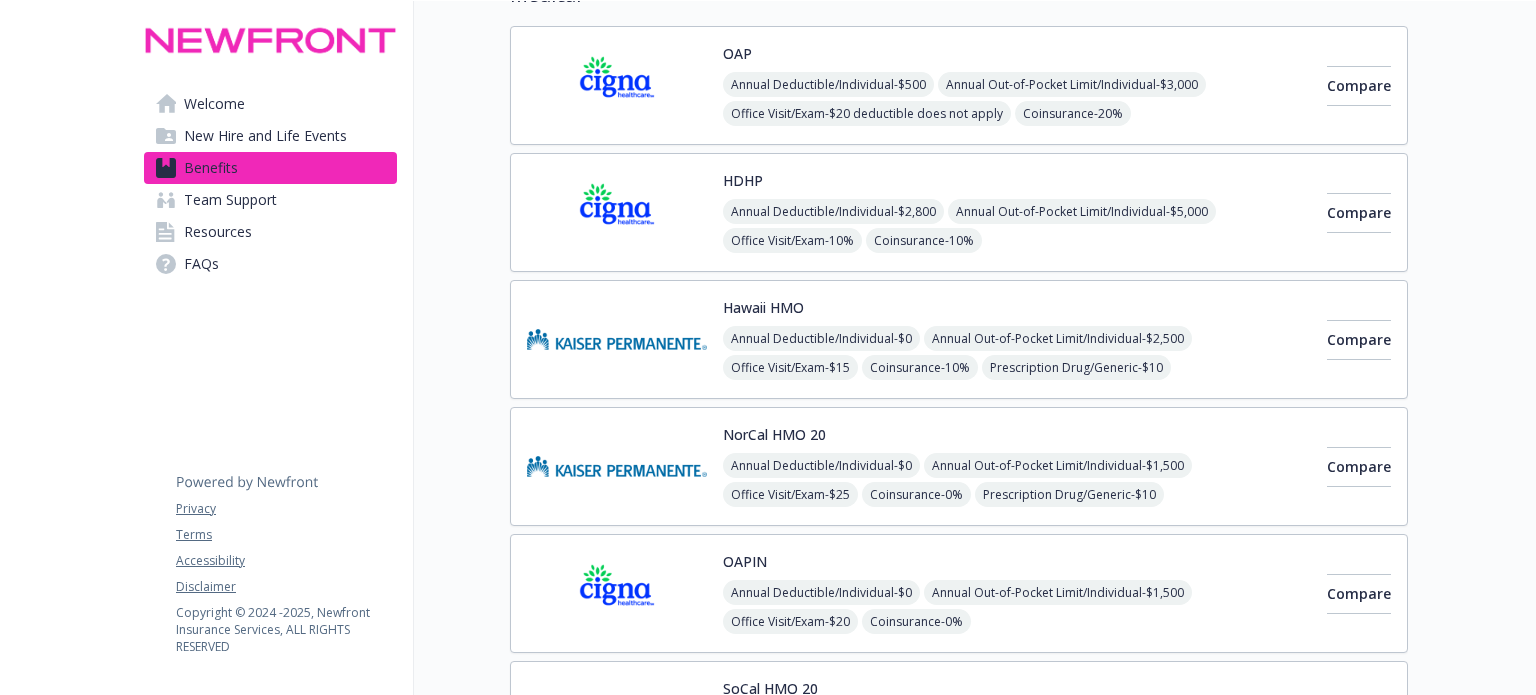 scroll, scrollTop: 190, scrollLeft: 0, axis: vertical 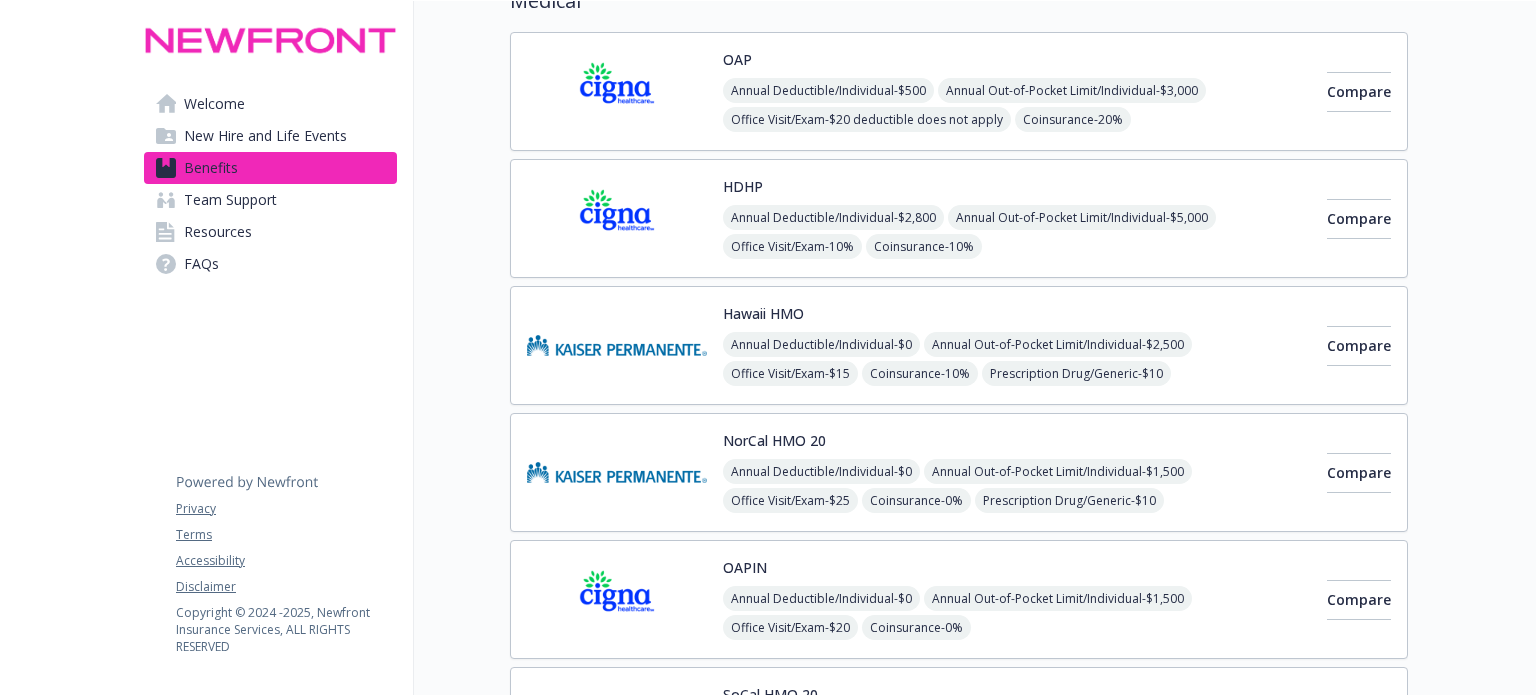 click at bounding box center (617, 218) 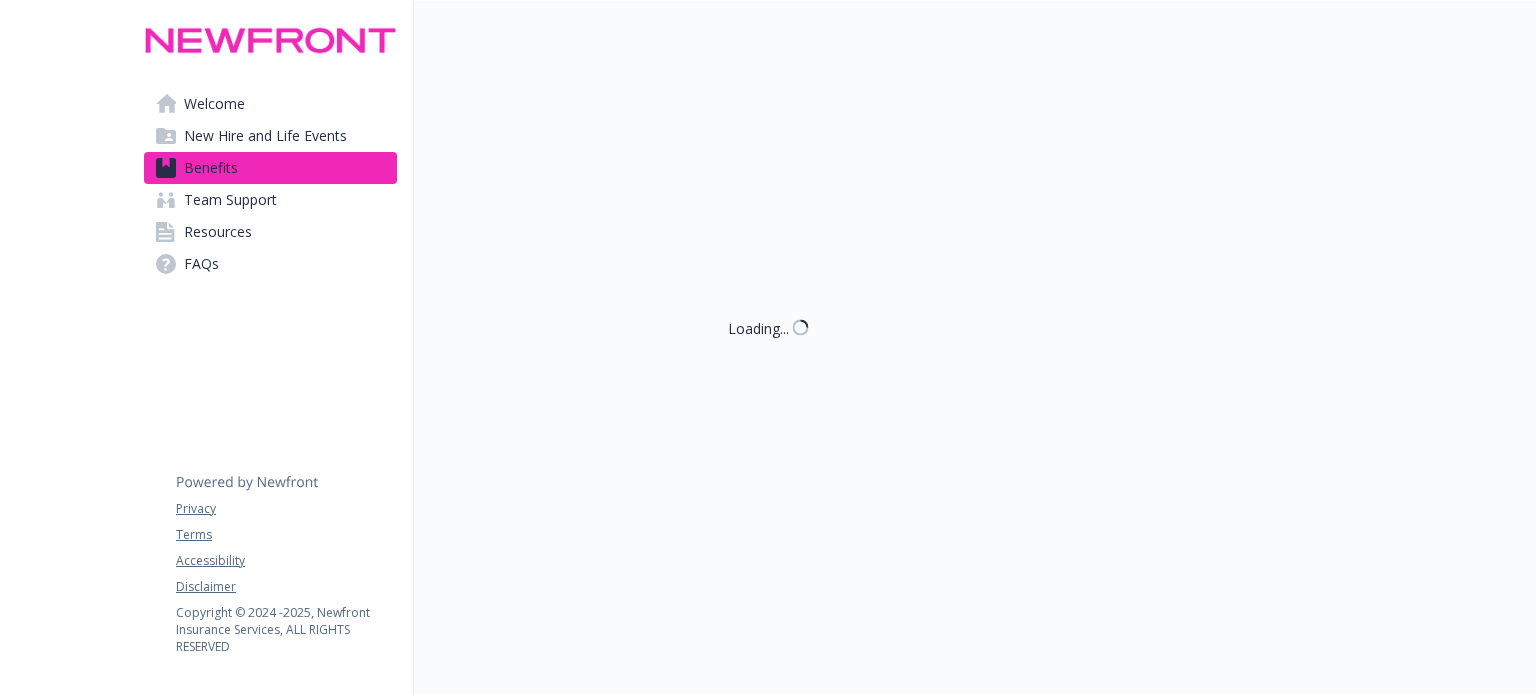 click on "Loading..." at bounding box center (911, 347) 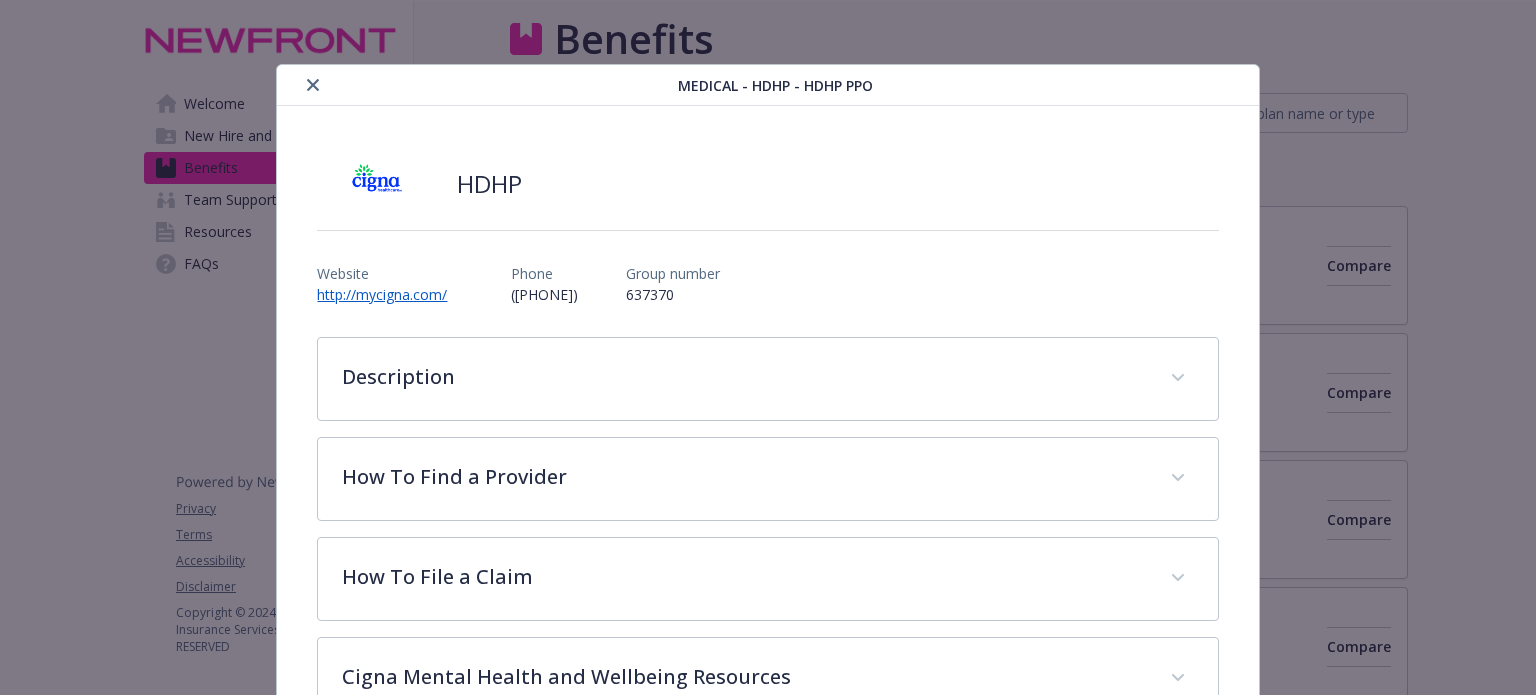 scroll, scrollTop: 190, scrollLeft: 0, axis: vertical 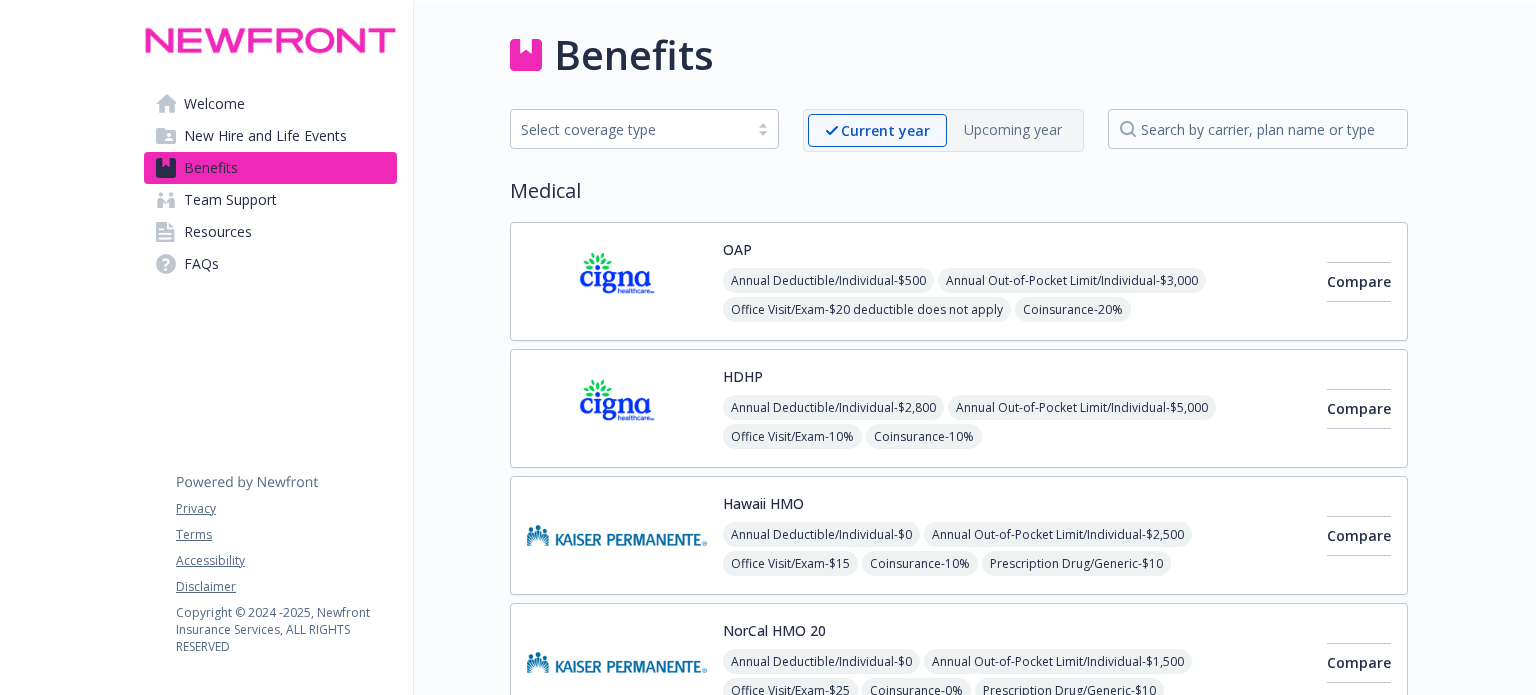 click on "Select coverage type" at bounding box center [644, 129] 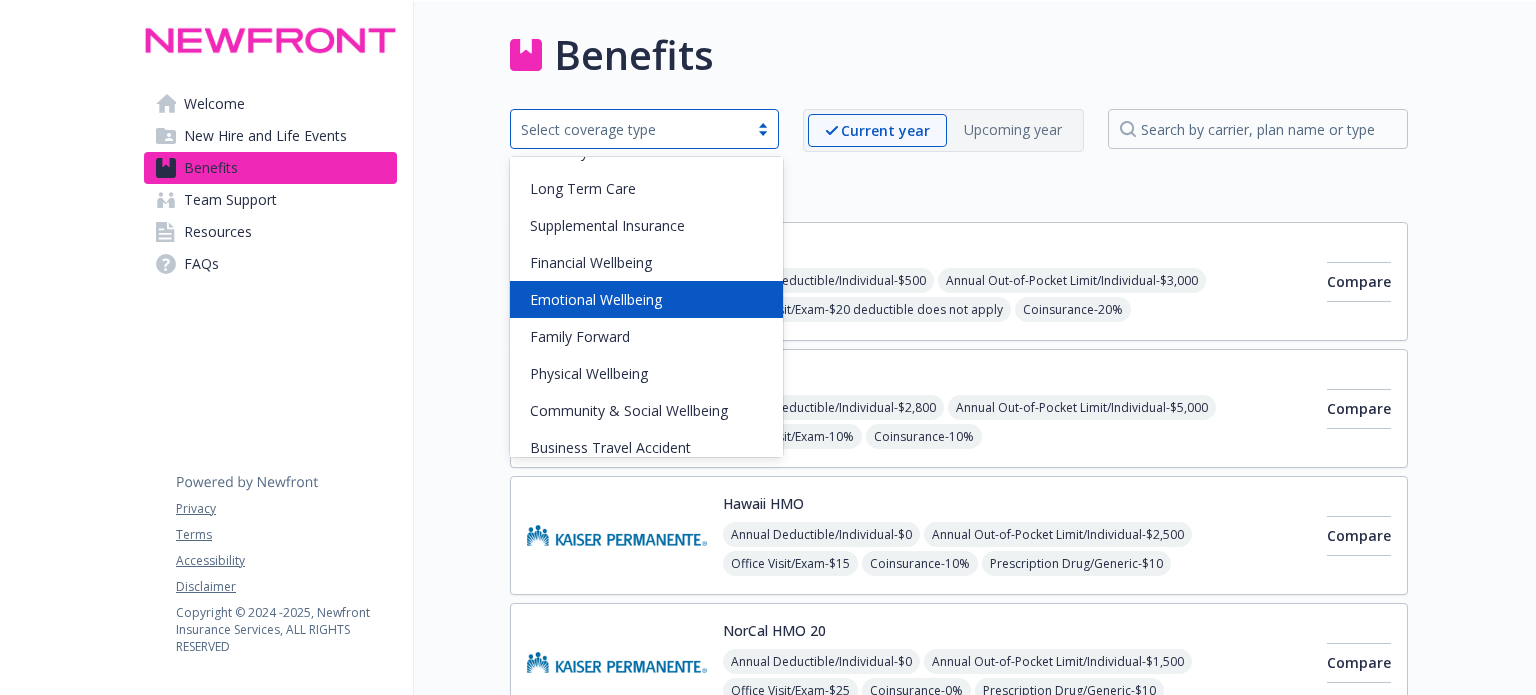 scroll, scrollTop: 247, scrollLeft: 0, axis: vertical 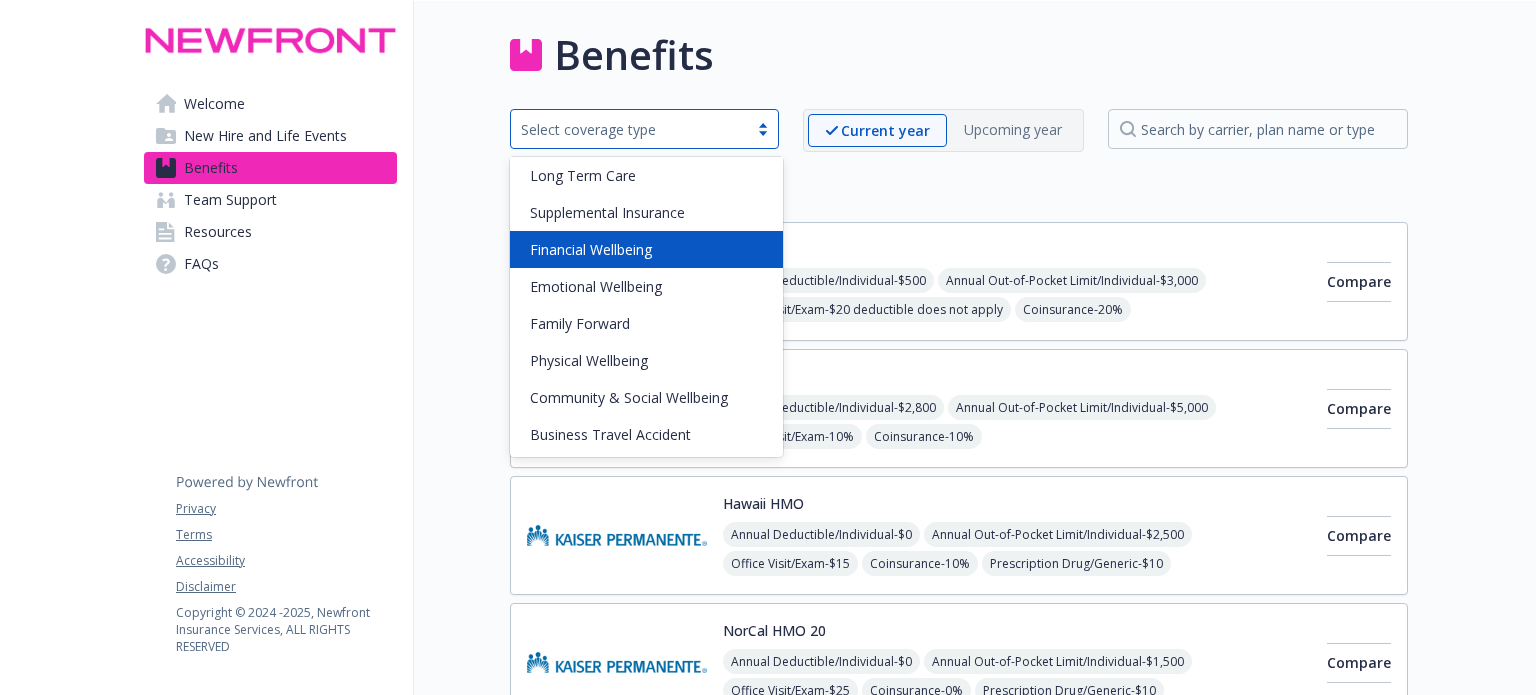 click on "Financial Wellbeing" at bounding box center [646, 249] 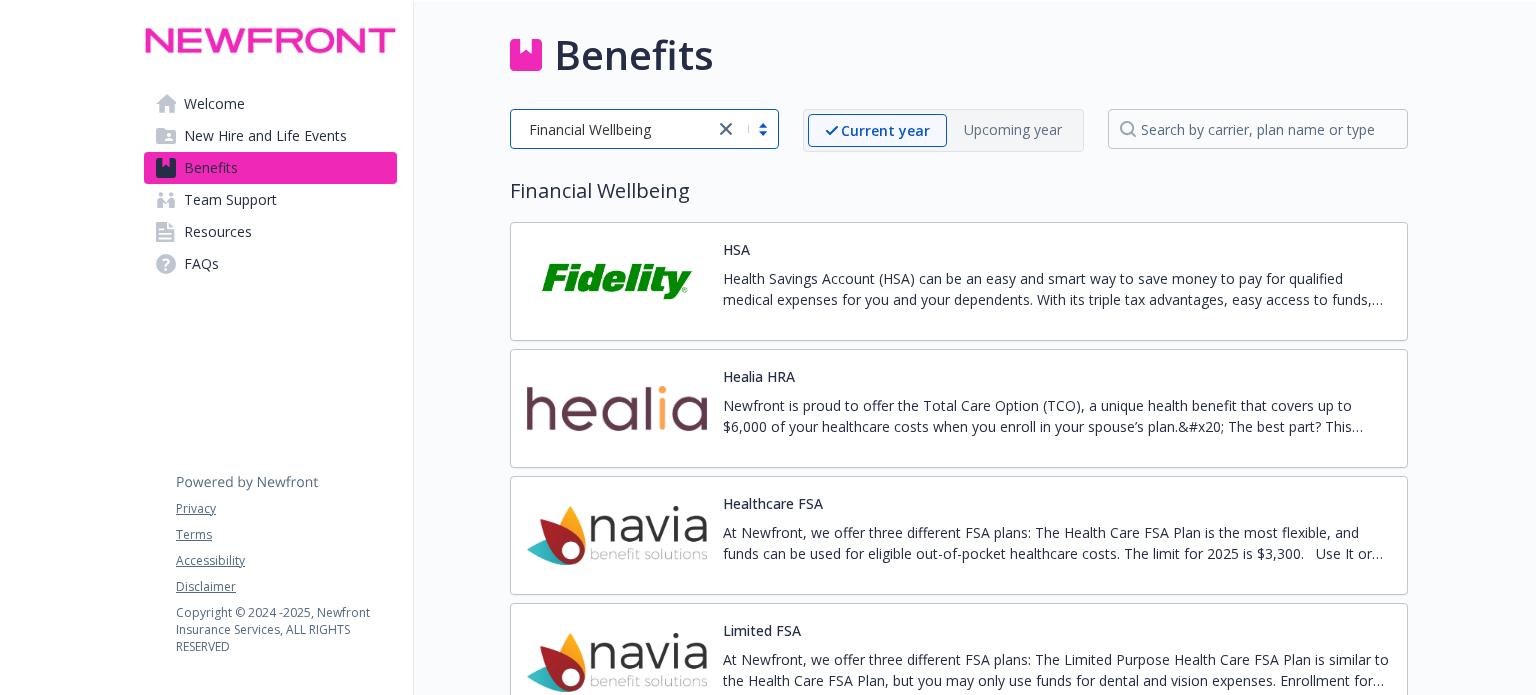 click on "Health Savings Account (HSA) can be an easy and smart way to save money to pay for qualified medical expenses for you and your dependents. With its triple tax advantages, easy access to funds, and future growth potential, it’s a unique savings vehicle that provides benefits today and in the future." at bounding box center [1057, 289] 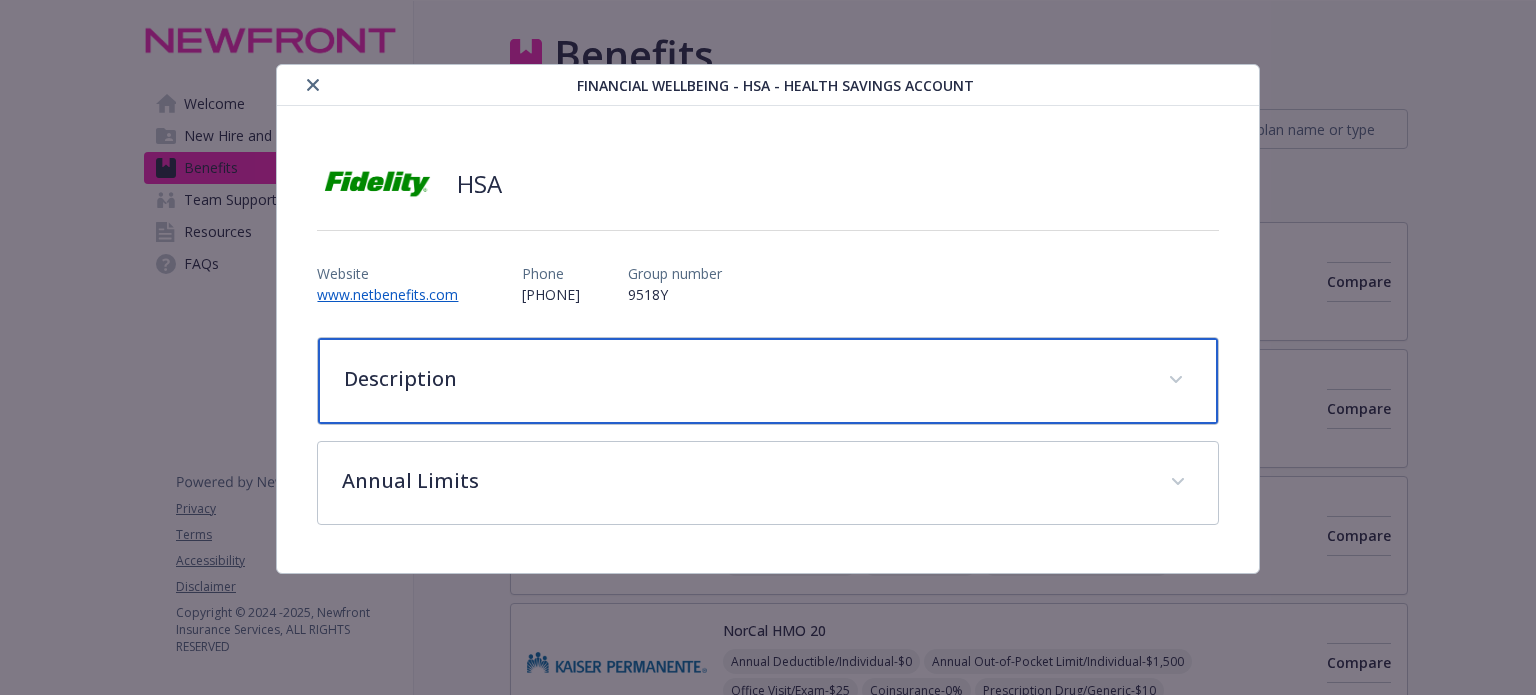 click on "Description" at bounding box center [743, 379] 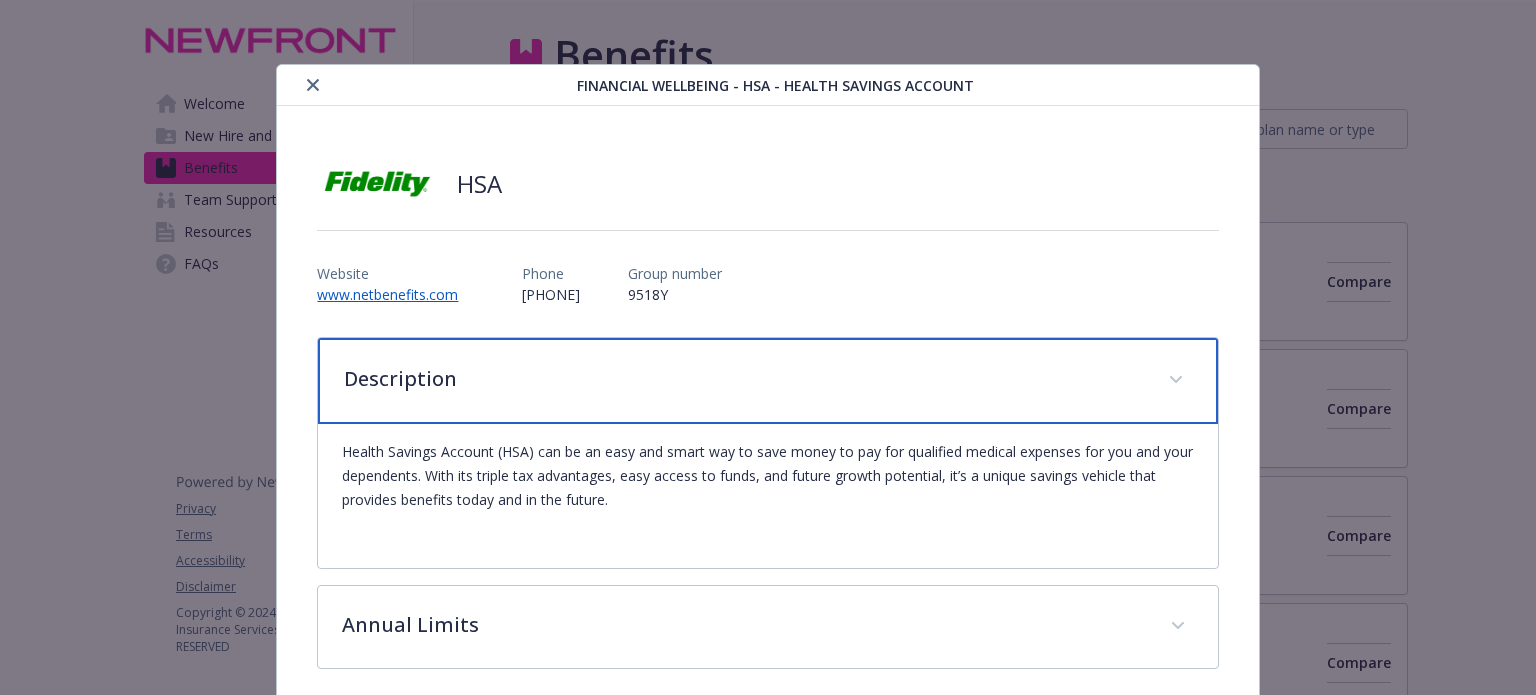 scroll, scrollTop: 84, scrollLeft: 0, axis: vertical 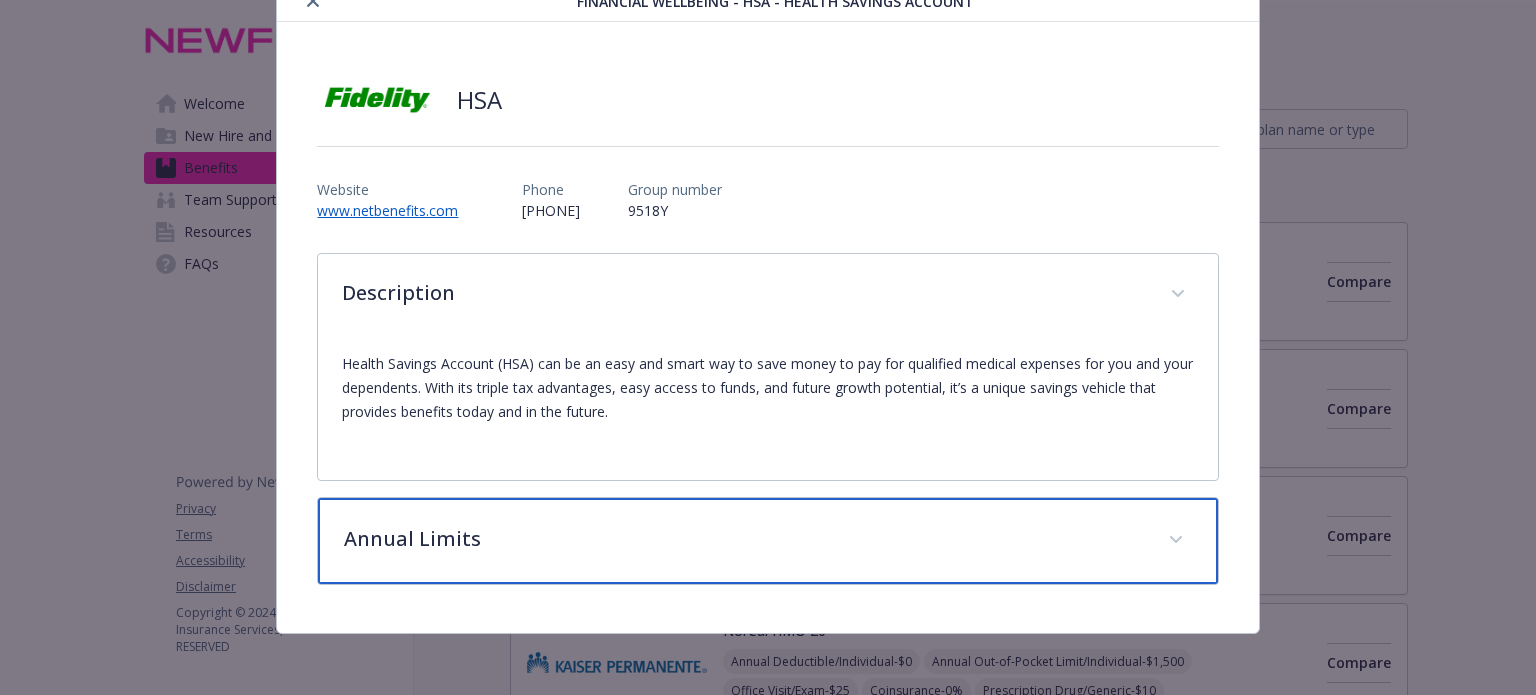 click on "Annual Limits" at bounding box center (767, 541) 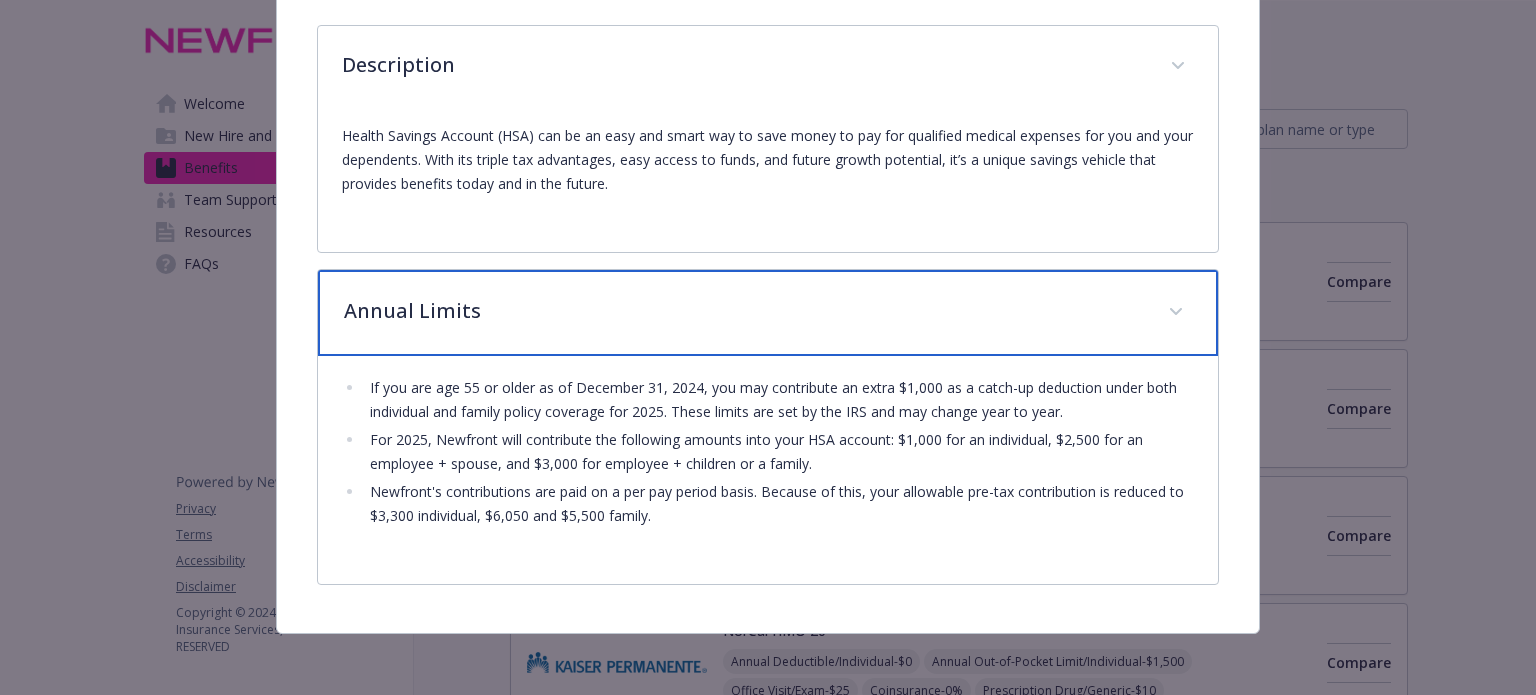 scroll, scrollTop: 311, scrollLeft: 0, axis: vertical 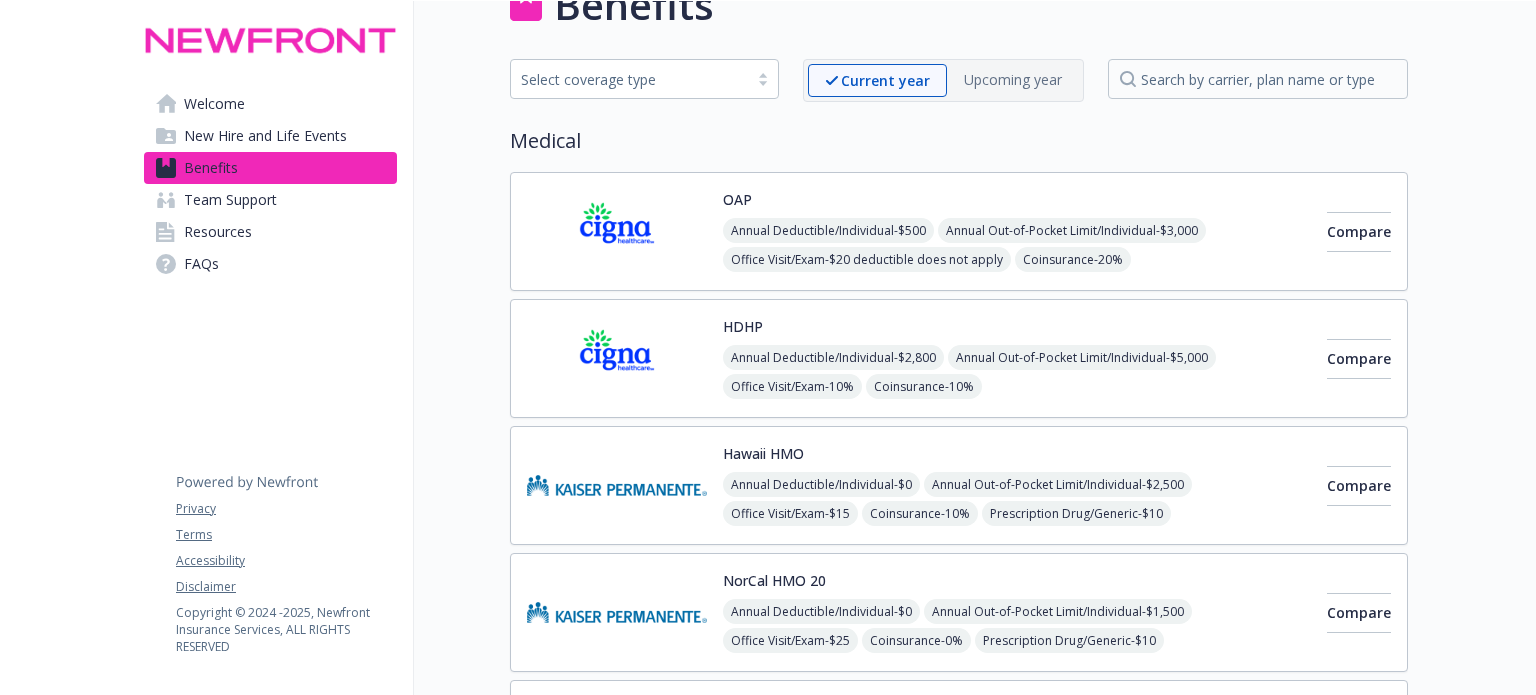 click on "Select coverage type" at bounding box center [629, 79] 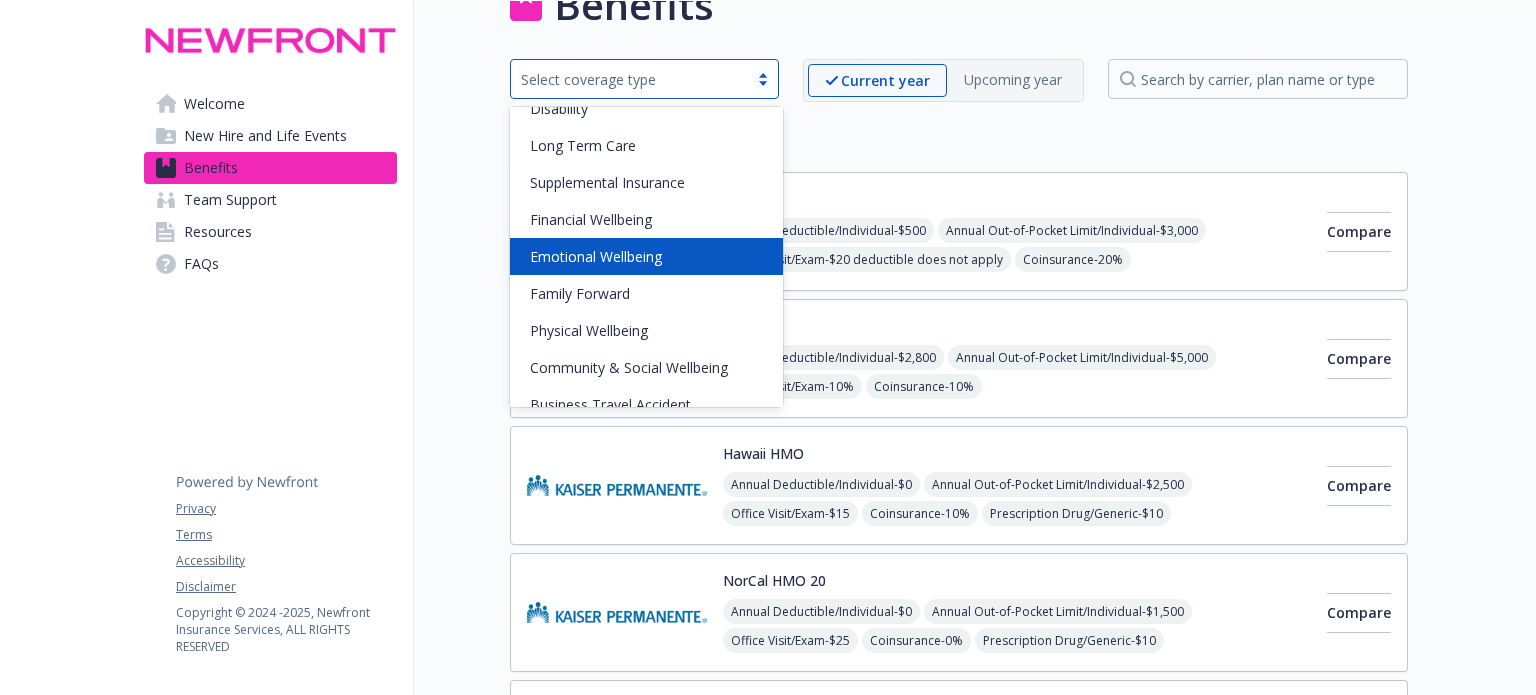 scroll, scrollTop: 247, scrollLeft: 0, axis: vertical 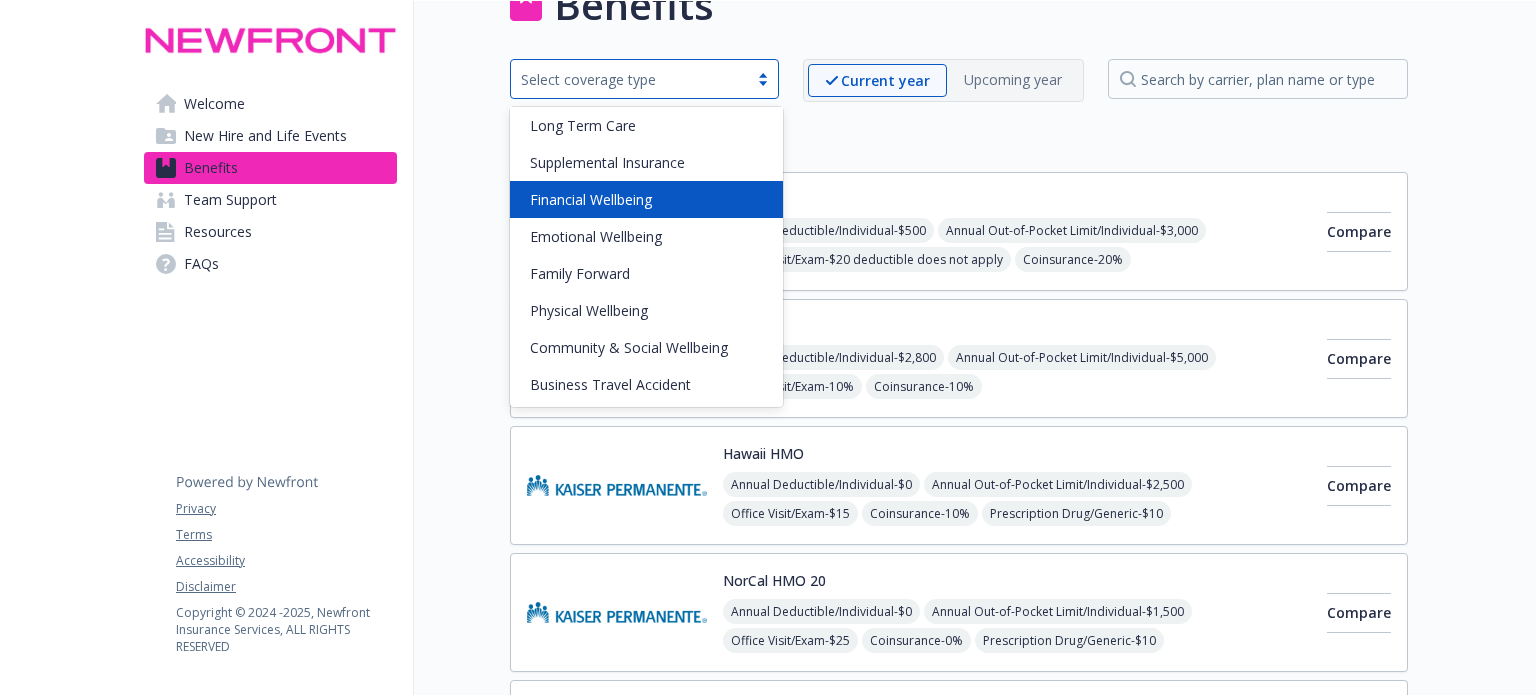 click on "Financial Wellbeing" at bounding box center (646, 199) 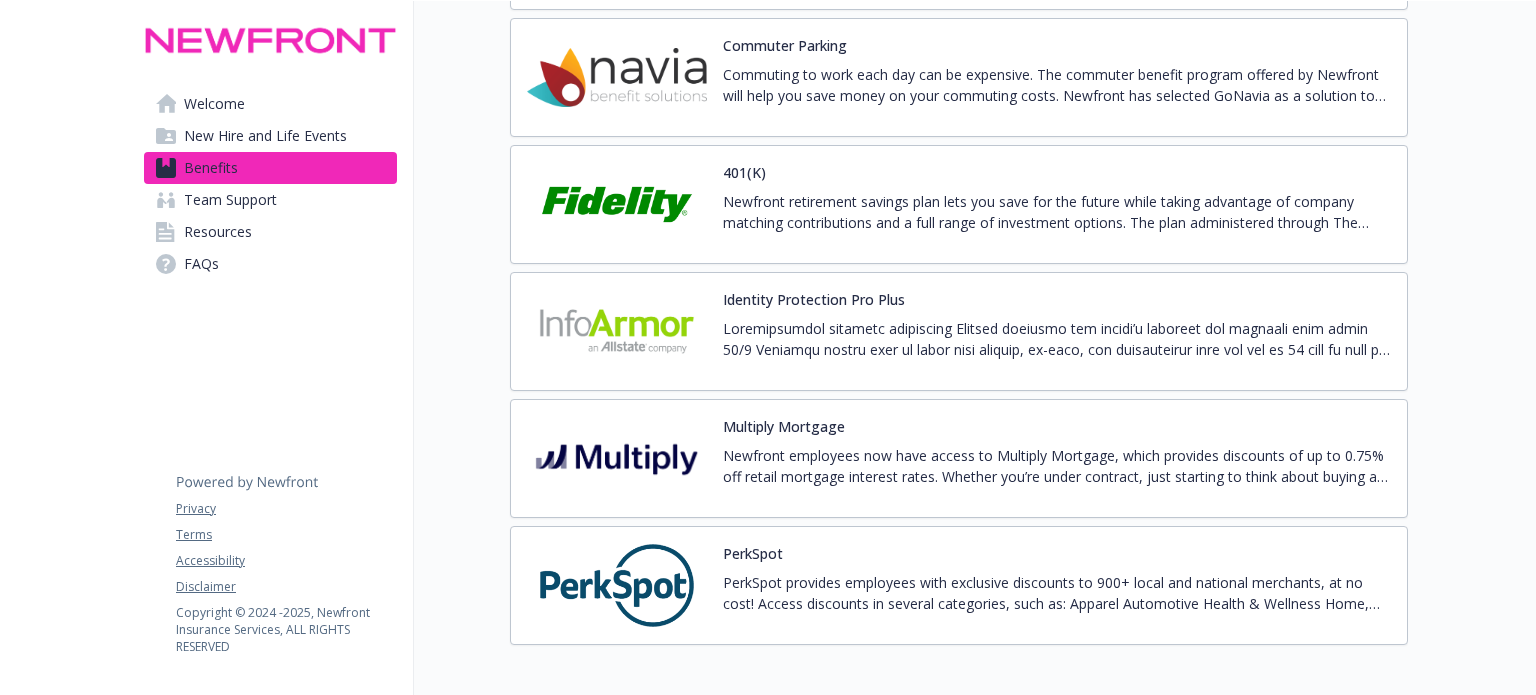 click on "Newfront retirement savings plan lets you save for the future while taking advantage of company matching contributions and a full range of investment options. The plan administered through The Fidelity Group features a variety of investment options and the flexibility of a loan provision." at bounding box center [1057, 212] 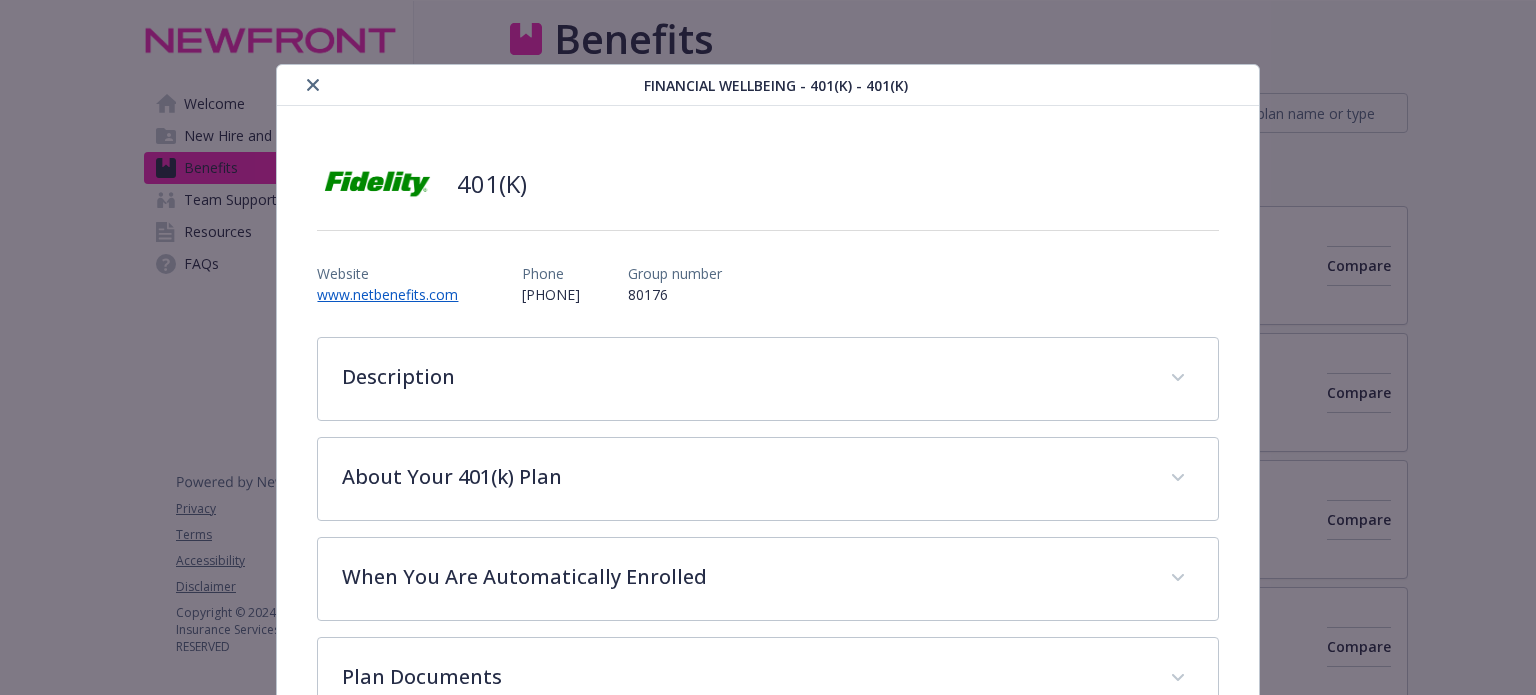 scroll, scrollTop: 966, scrollLeft: 0, axis: vertical 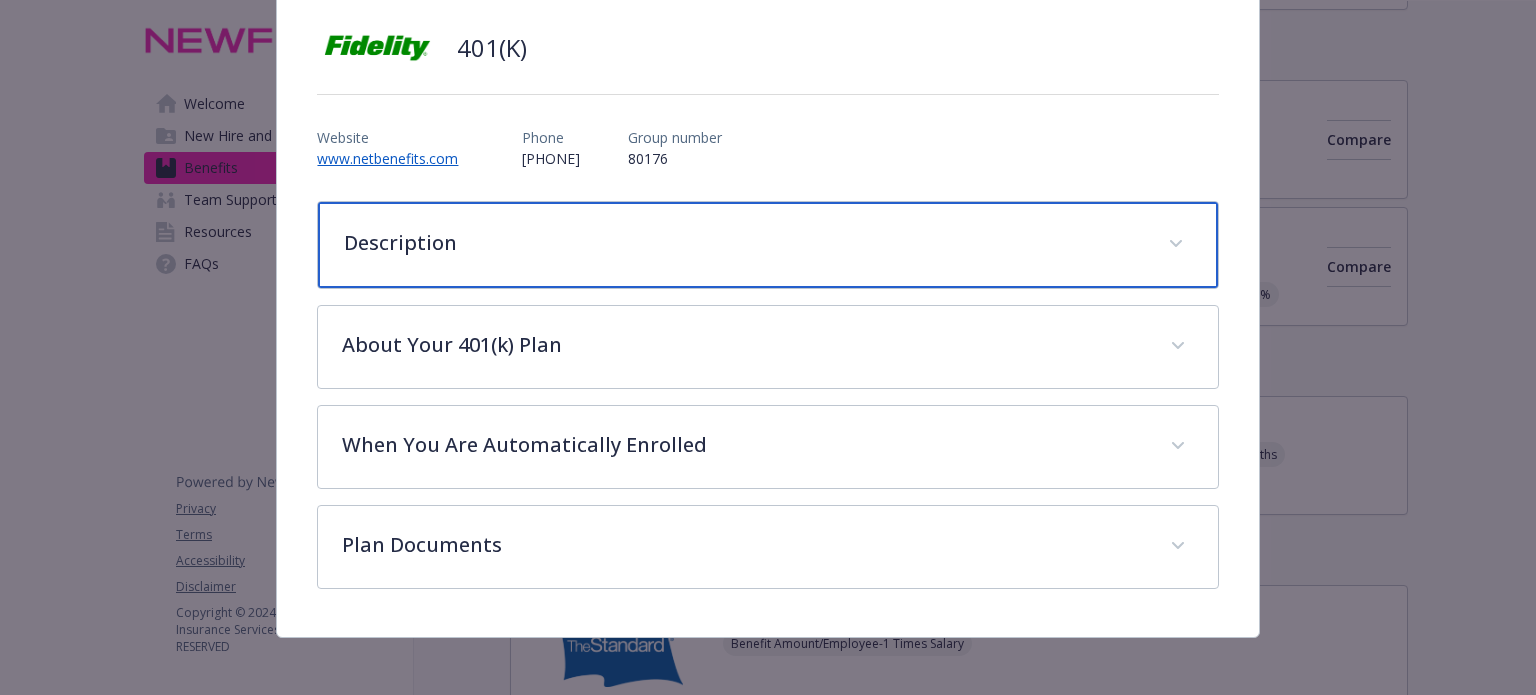 click on "Description" at bounding box center (767, 245) 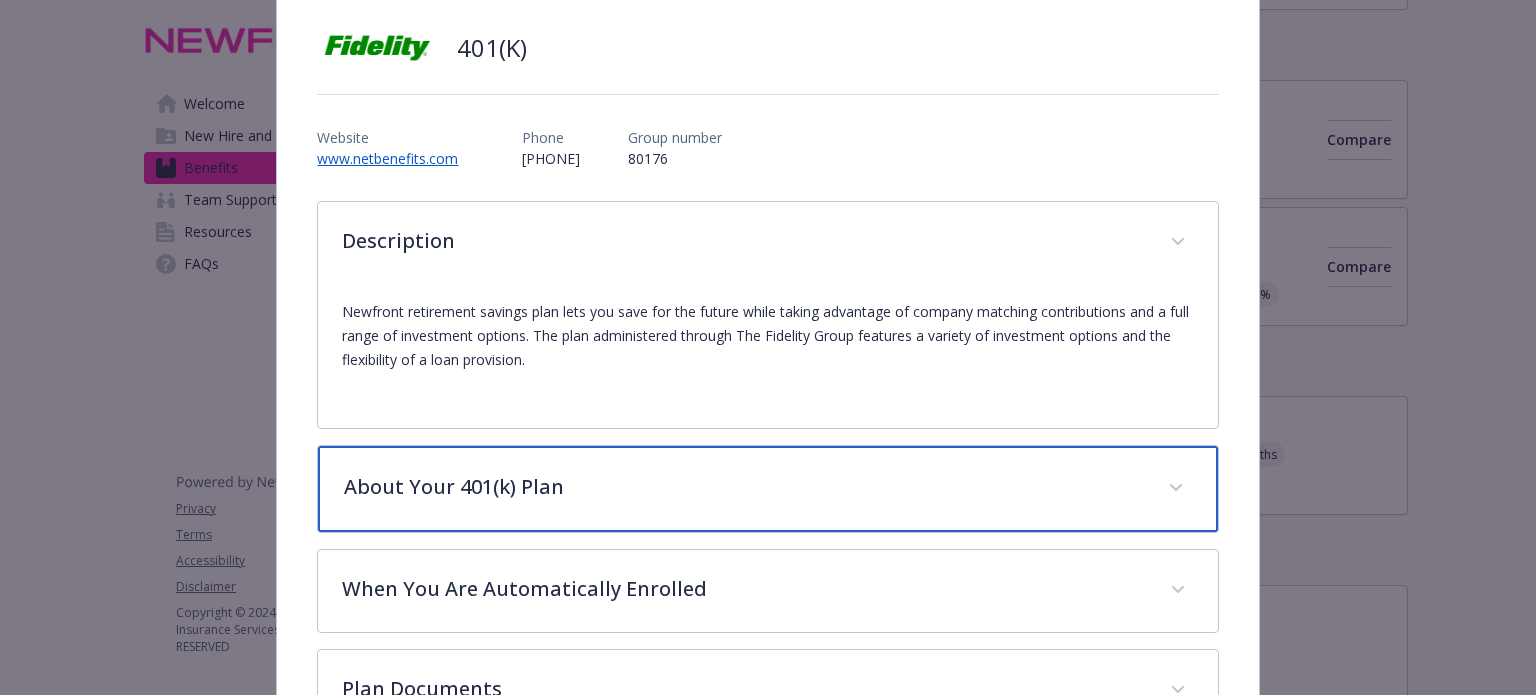 click on "About Your 401(k) Plan" at bounding box center [743, 487] 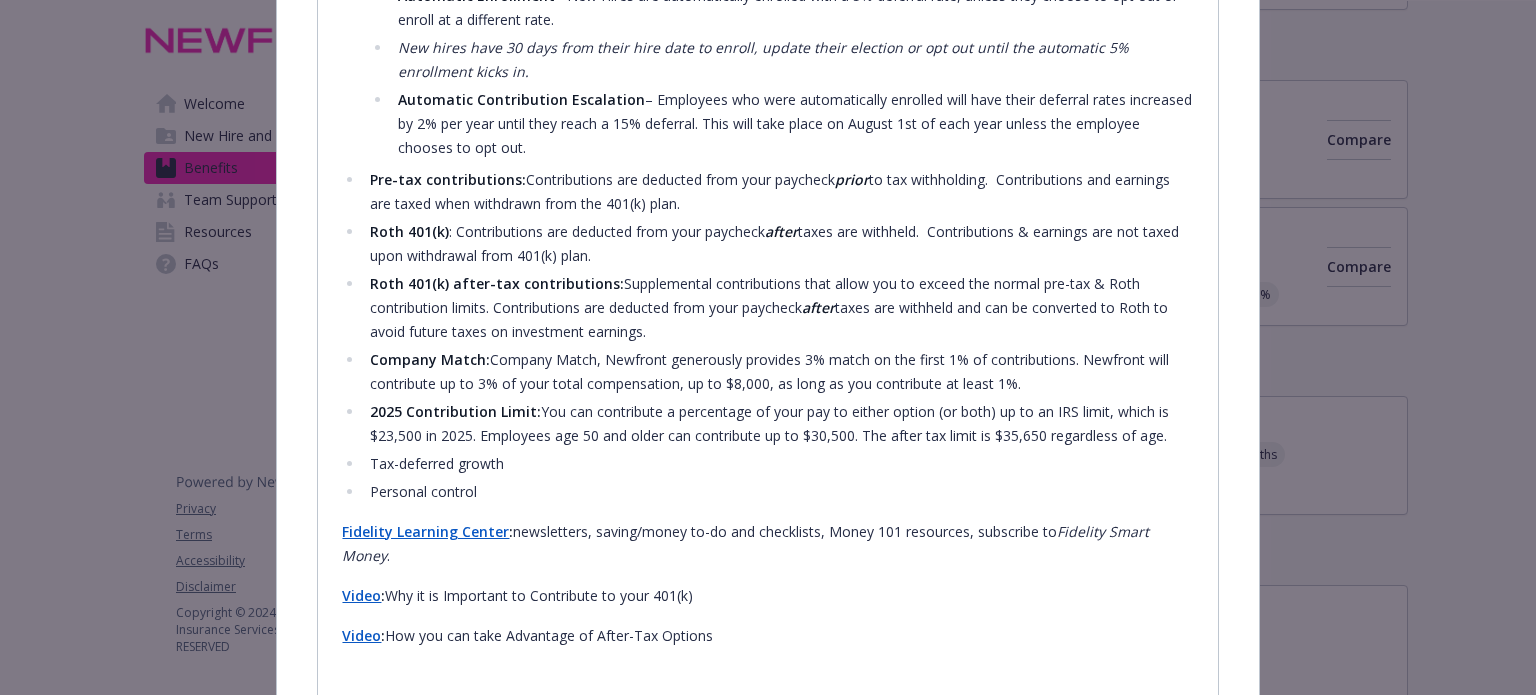 scroll, scrollTop: 780, scrollLeft: 0, axis: vertical 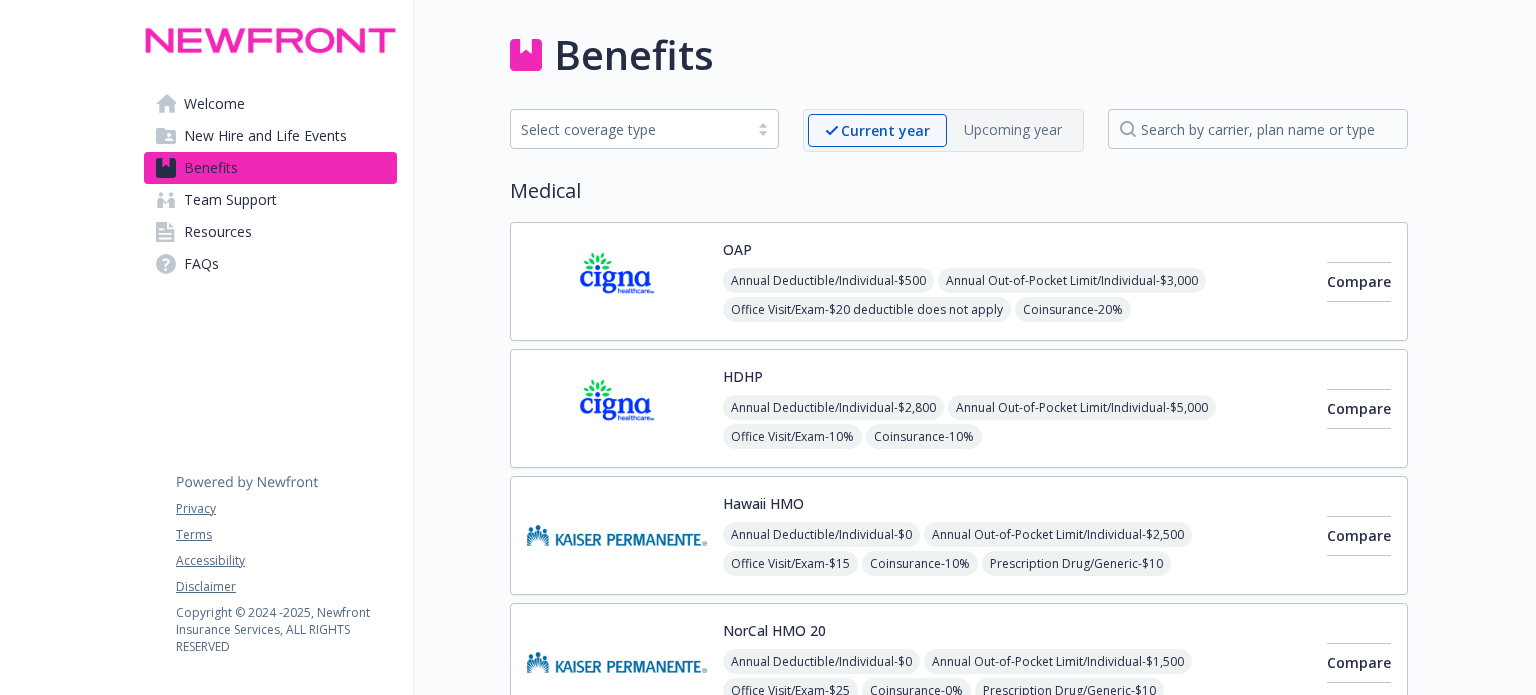 click on "Benefits Select coverage type Current year Upcoming year Medical OAP Annual Deductible/Individual  -  $500 Annual Out-of-Pocket Limit/Individual  -  $3,000 Office Visit/Exam  -  $20 deductible does not apply Coinsurance  -  20% Prescription Drug/Generic  -  $10 for retail 30 days; $25 for retail 90 days; drug deductible does not apply Prescription Drug/Brand Formulary  -  $35 for retail 30 days; $87 for retail 90 days; drug deductible does not apply Prescription Drug/Brand Non-Formulary  -  $70 for retail 30 days; $175 for retail 90 days; drug deductible does not apply Prescription Drug/Specialty  -  10% but not more than $150 drug deductible does not apply Compare HDHP Annual Deductible/Individual  -  $2,800 Annual Out-of-Pocket Limit/Individual  -  $5,000 Office Visit/Exam  -  10% Coinsurance  -  10% Prescription Drug/Generic  -  $10 for retail 30 days; $25 for retail 90 days Prescription Drug/Brand Formulary  -  $35 for retail 30 days; $87 for retail 90 days Prescription Drug/Brand Non-Formulary  -   -  $0" at bounding box center [959, 3062] 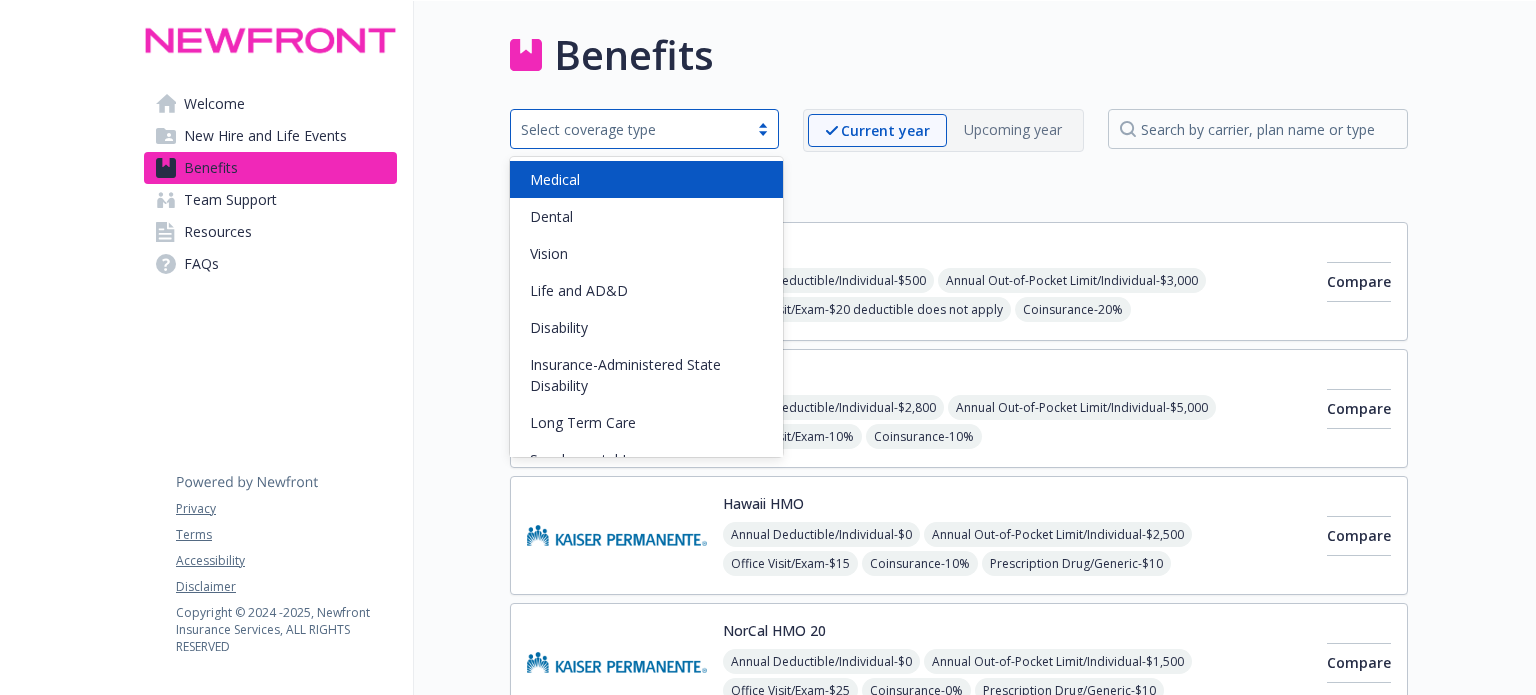 type 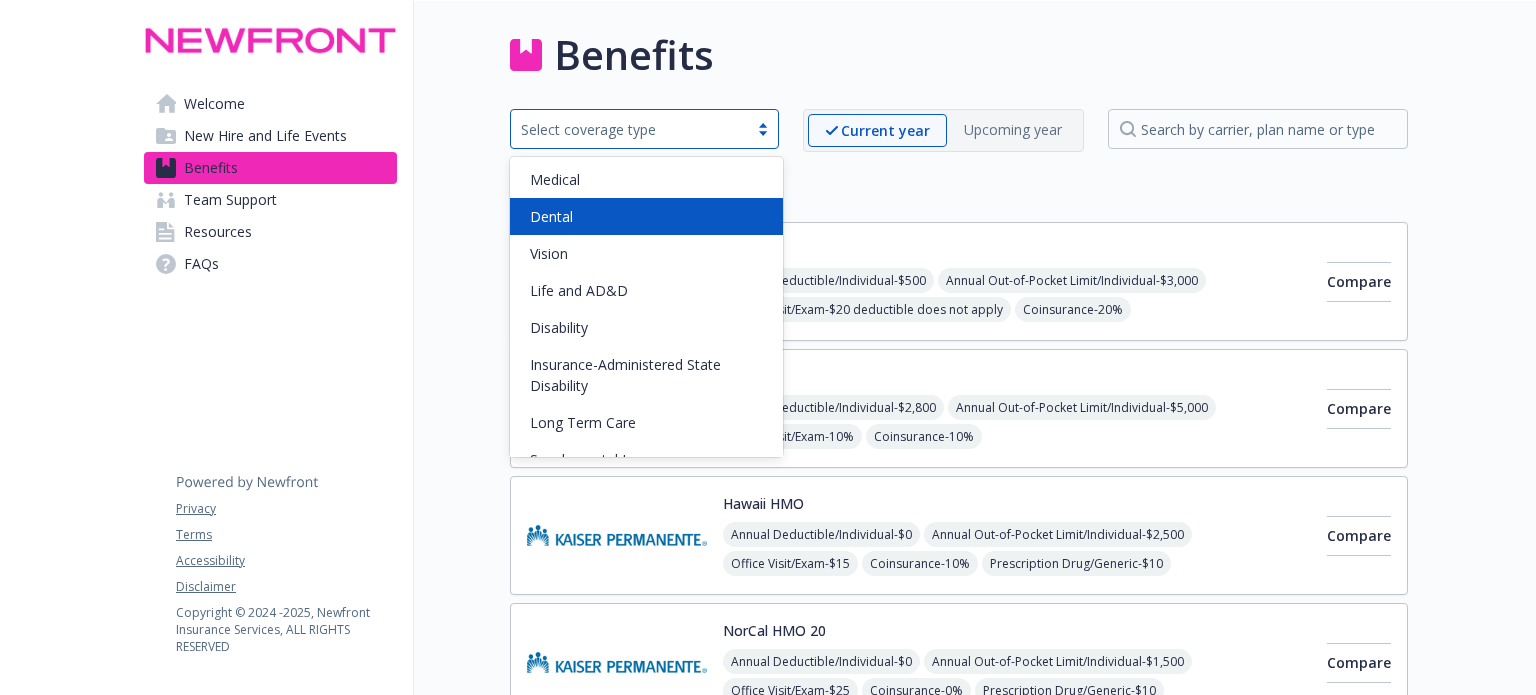 scroll, scrollTop: 247, scrollLeft: 0, axis: vertical 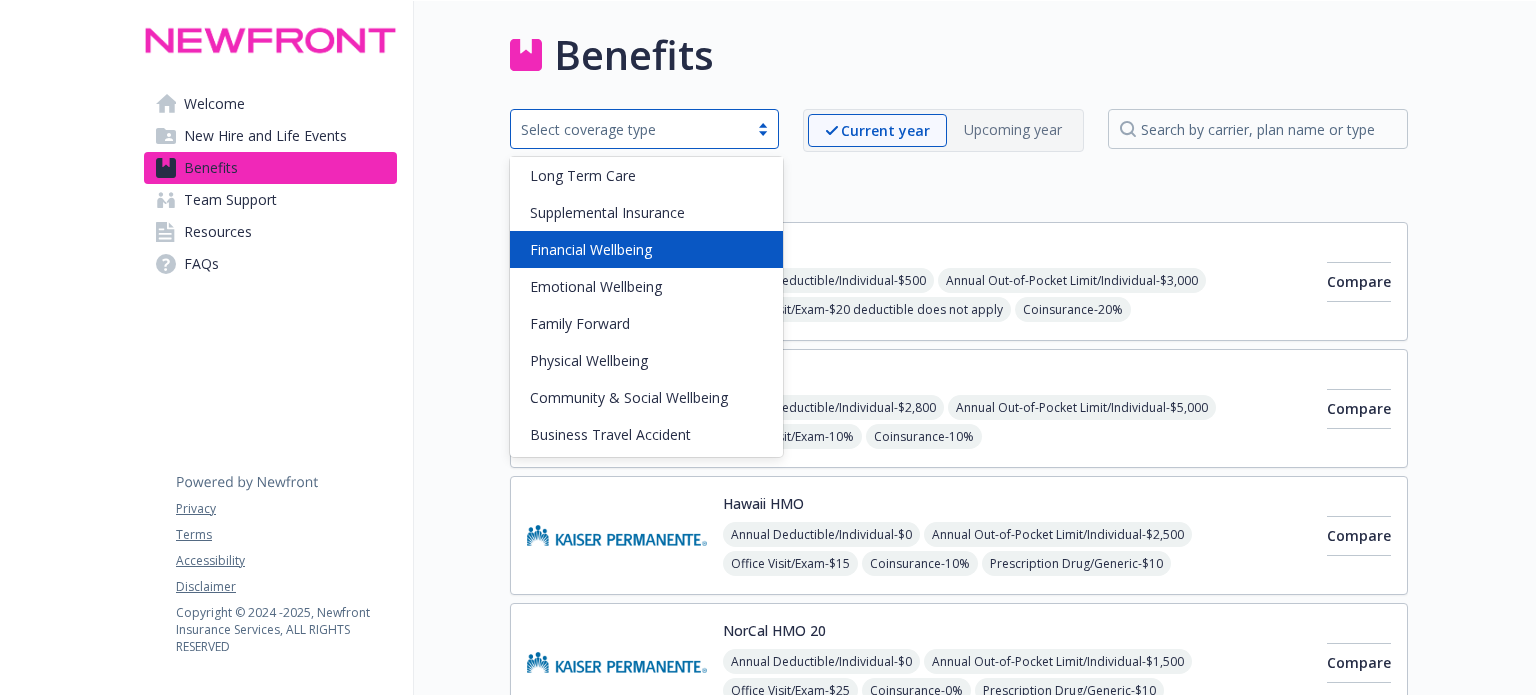 click on "Financial Wellbeing" at bounding box center [646, 249] 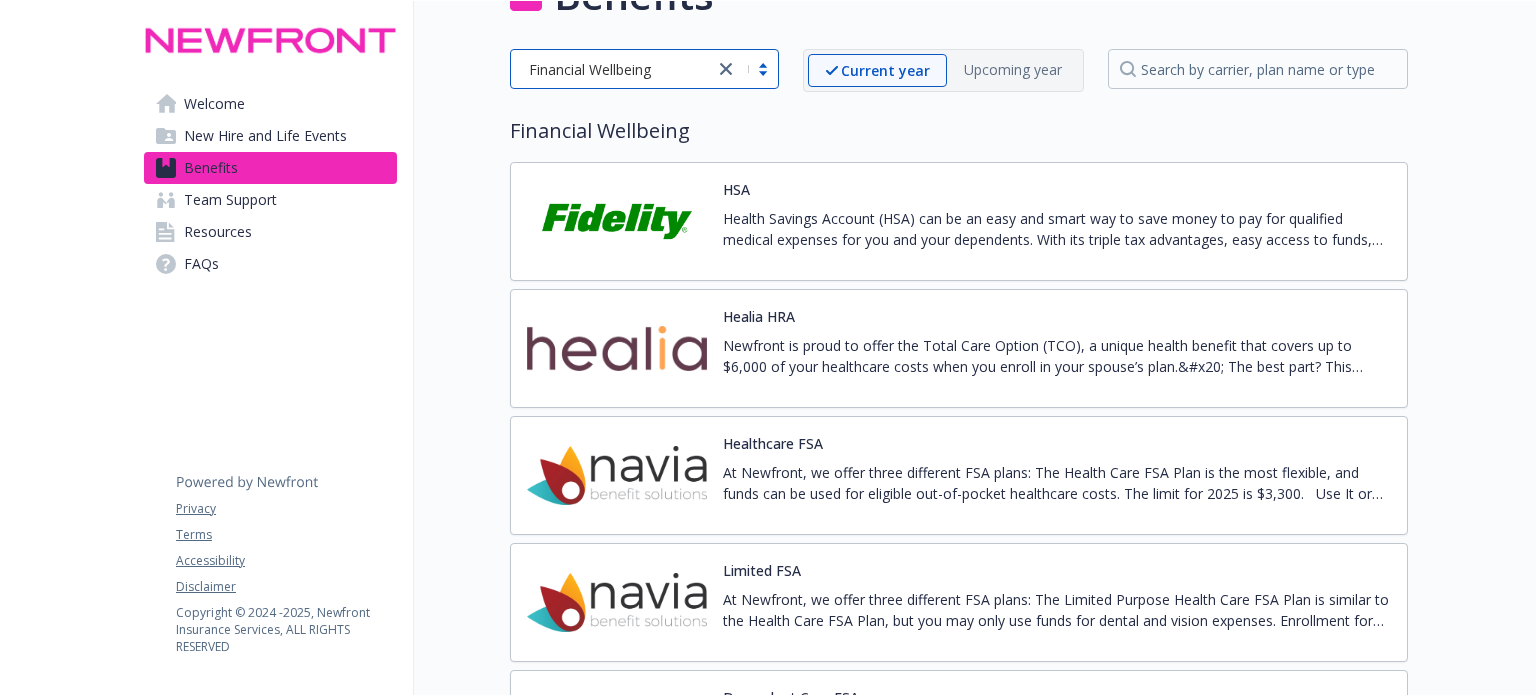 scroll, scrollTop: 0, scrollLeft: 0, axis: both 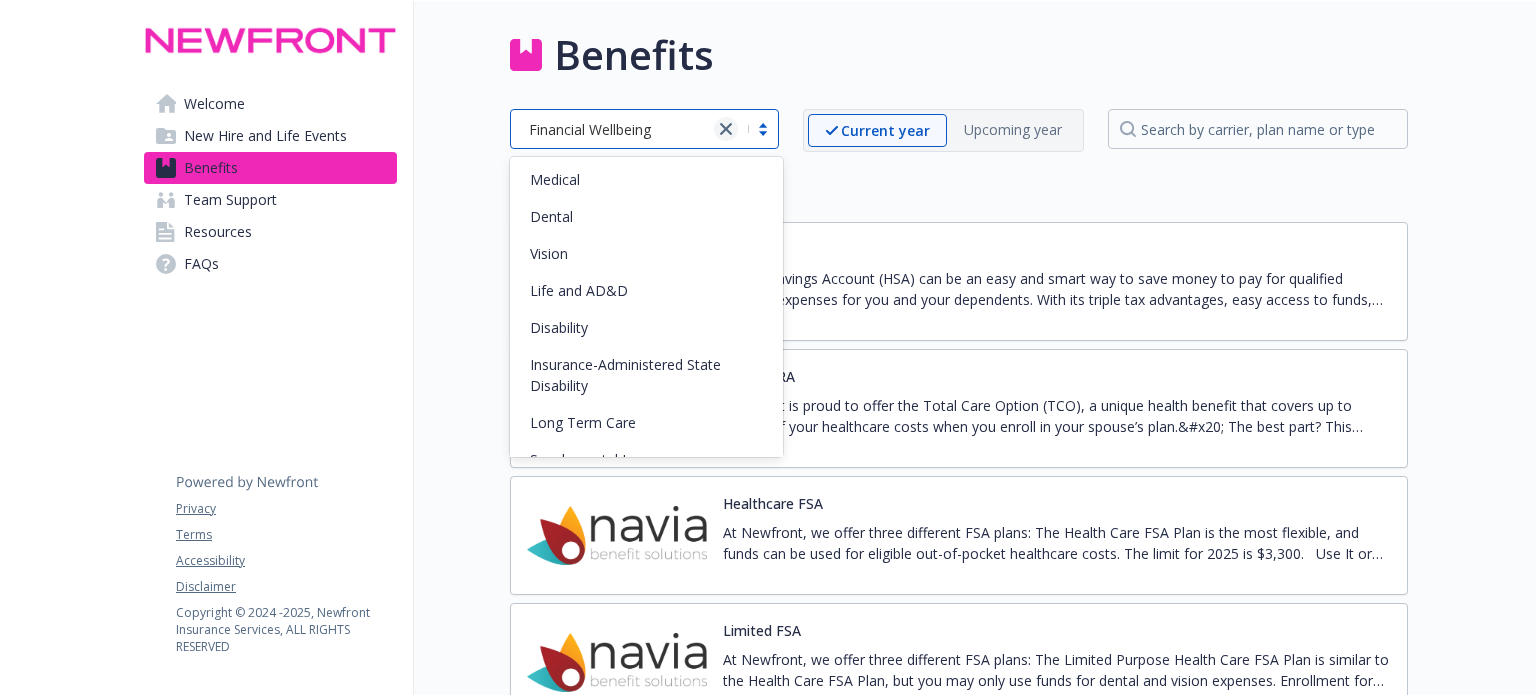 click at bounding box center (726, 129) 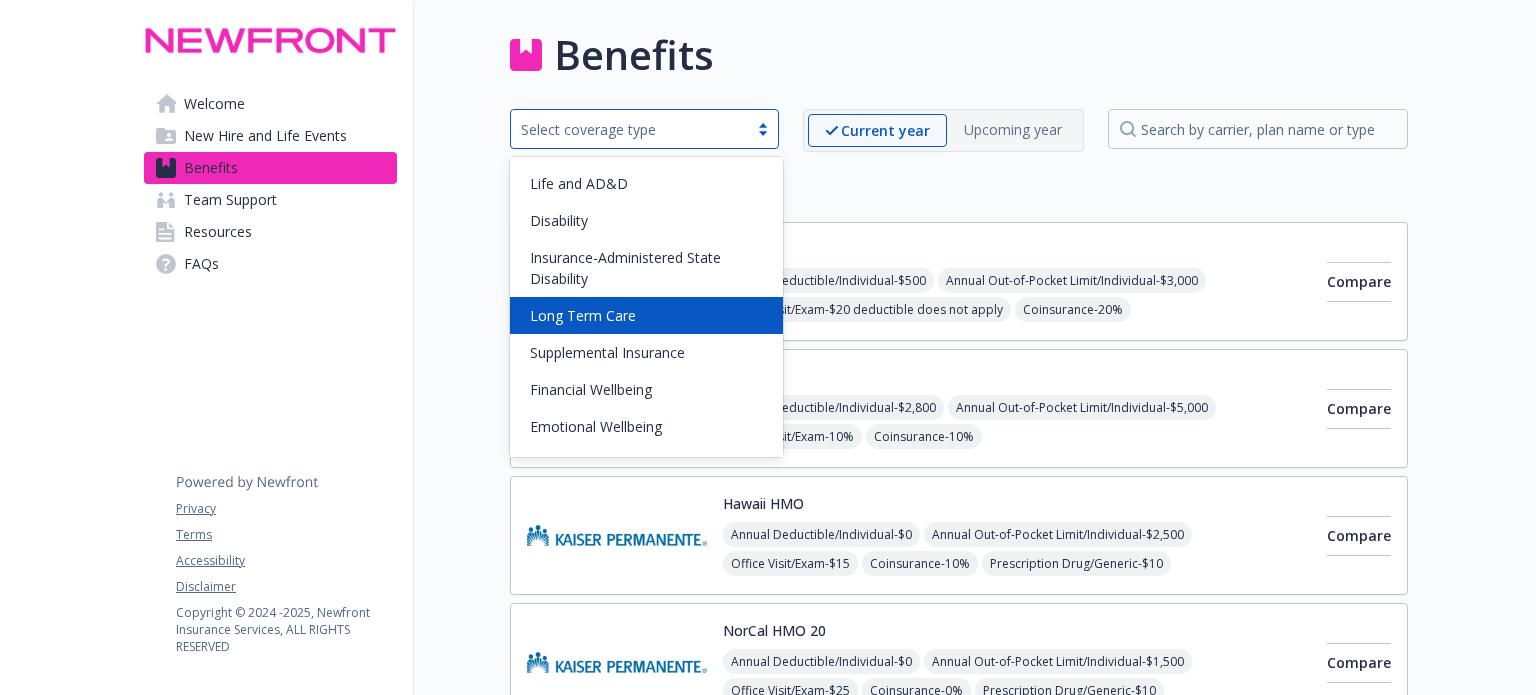 scroll, scrollTop: 0, scrollLeft: 0, axis: both 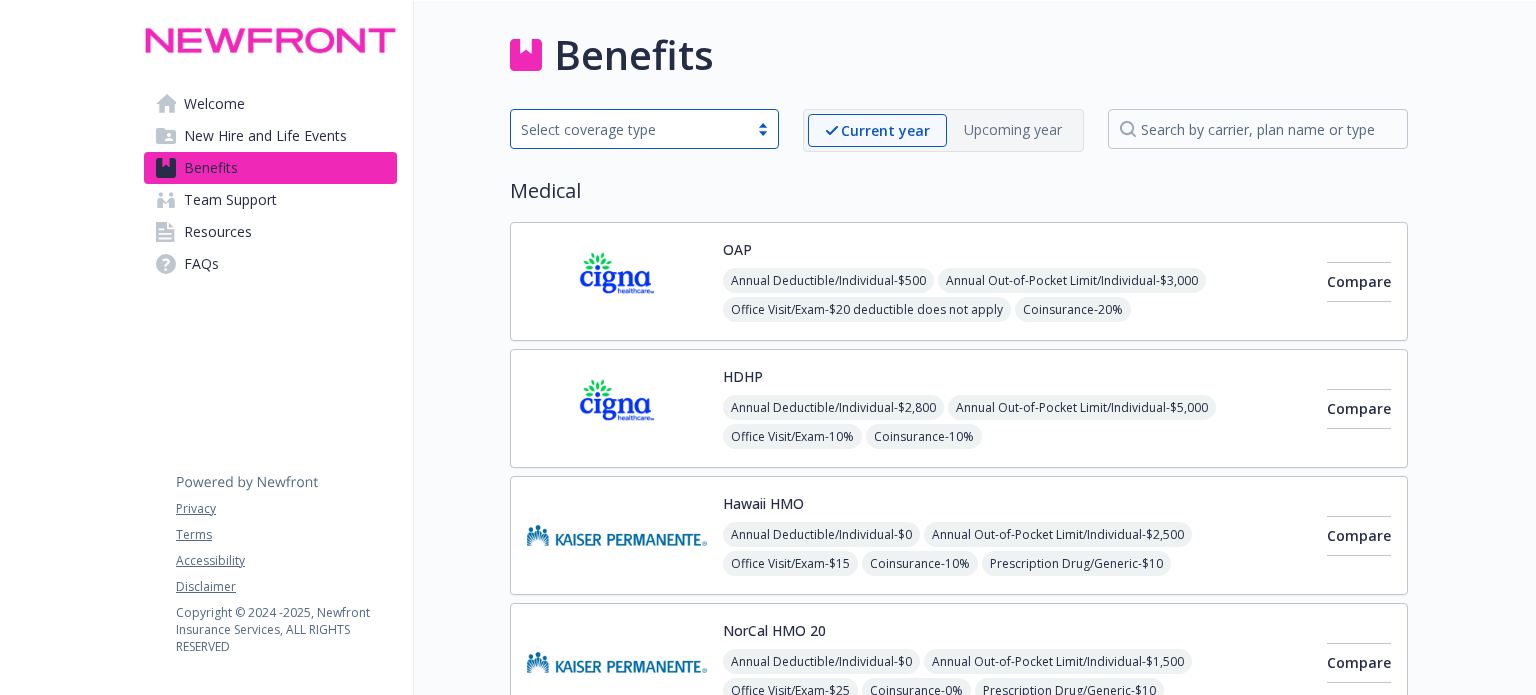 click on "Select coverage type" at bounding box center [629, 129] 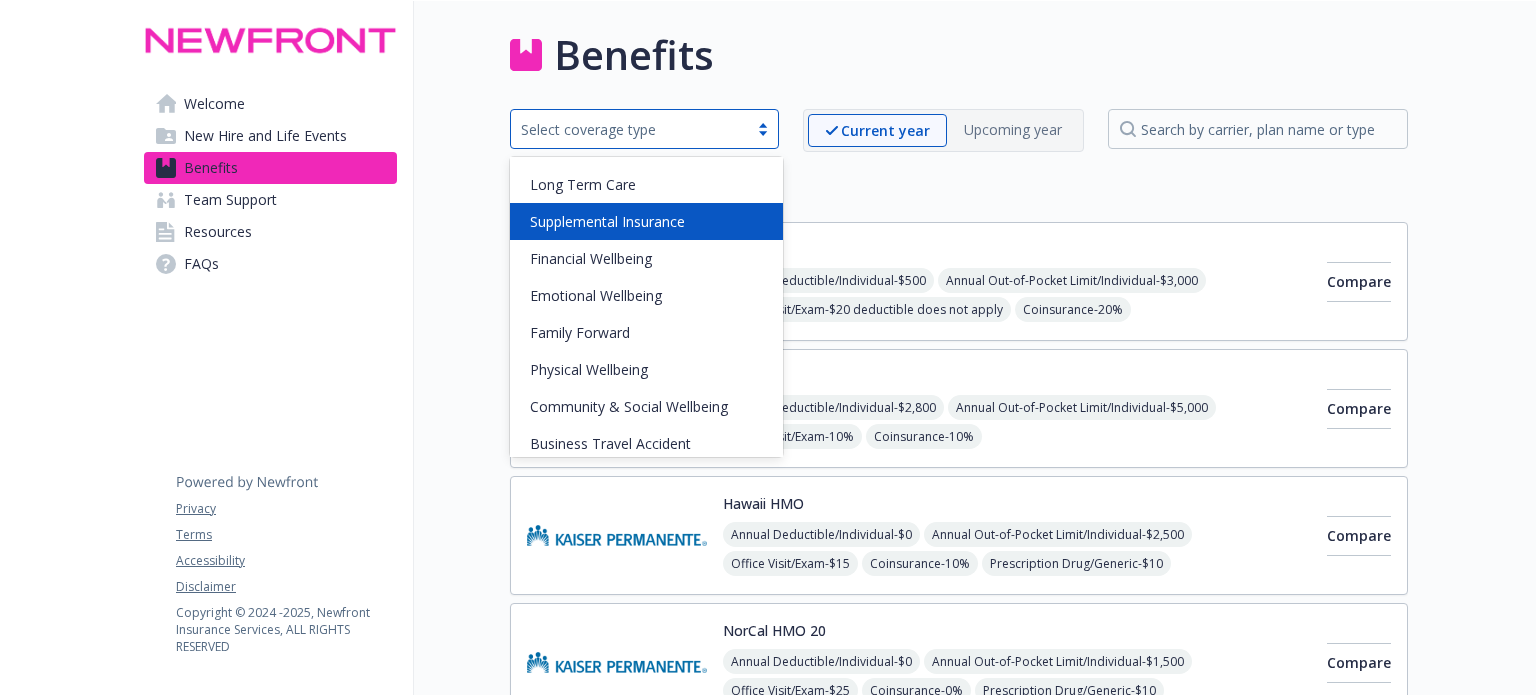 scroll, scrollTop: 247, scrollLeft: 0, axis: vertical 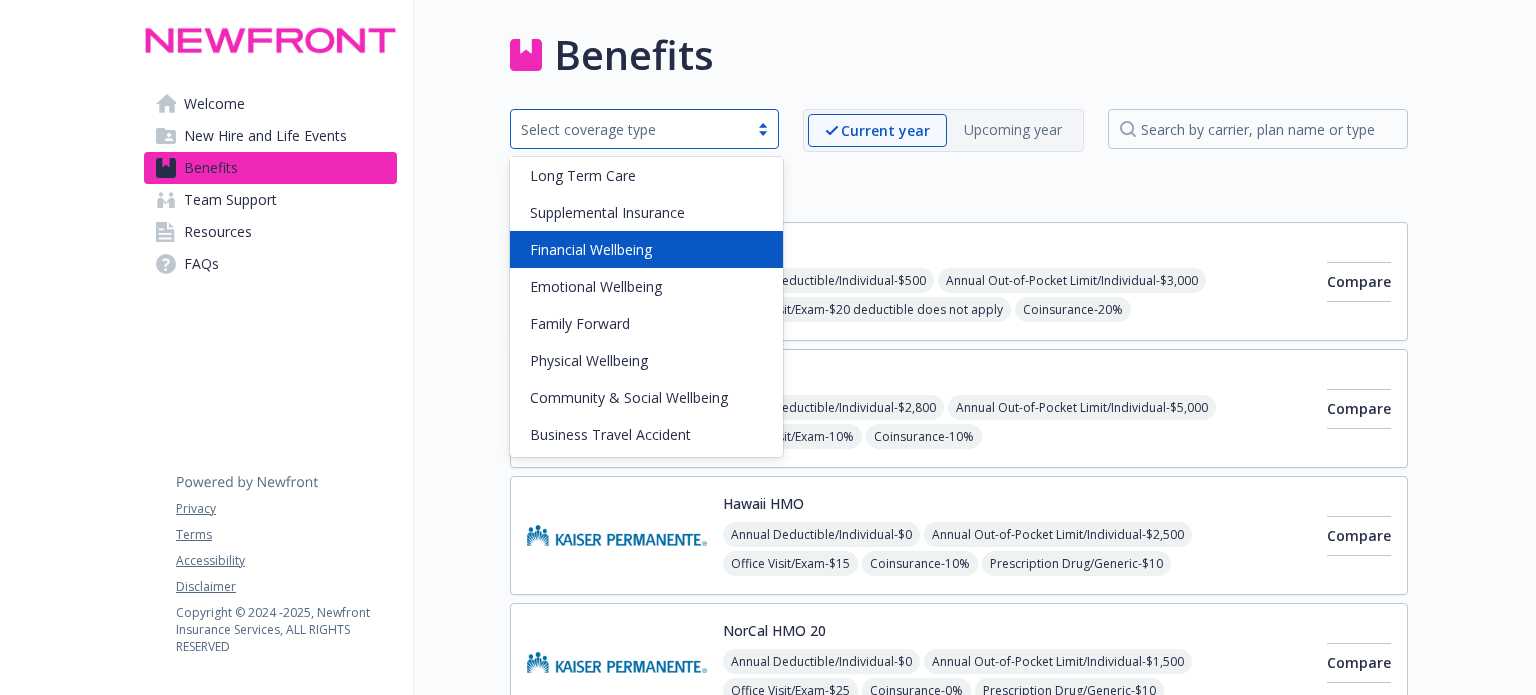 click on "Financial Wellbeing" at bounding box center (591, 249) 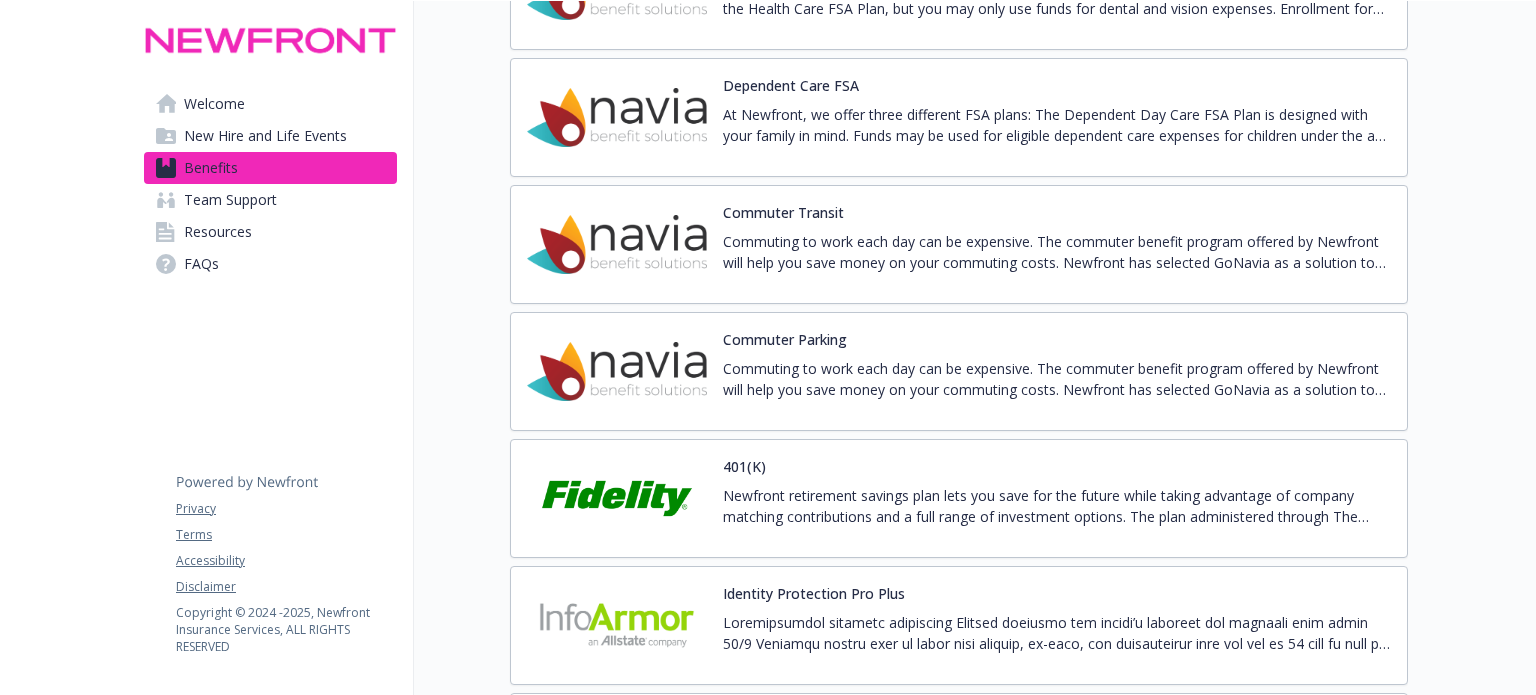 scroll, scrollTop: 1069, scrollLeft: 0, axis: vertical 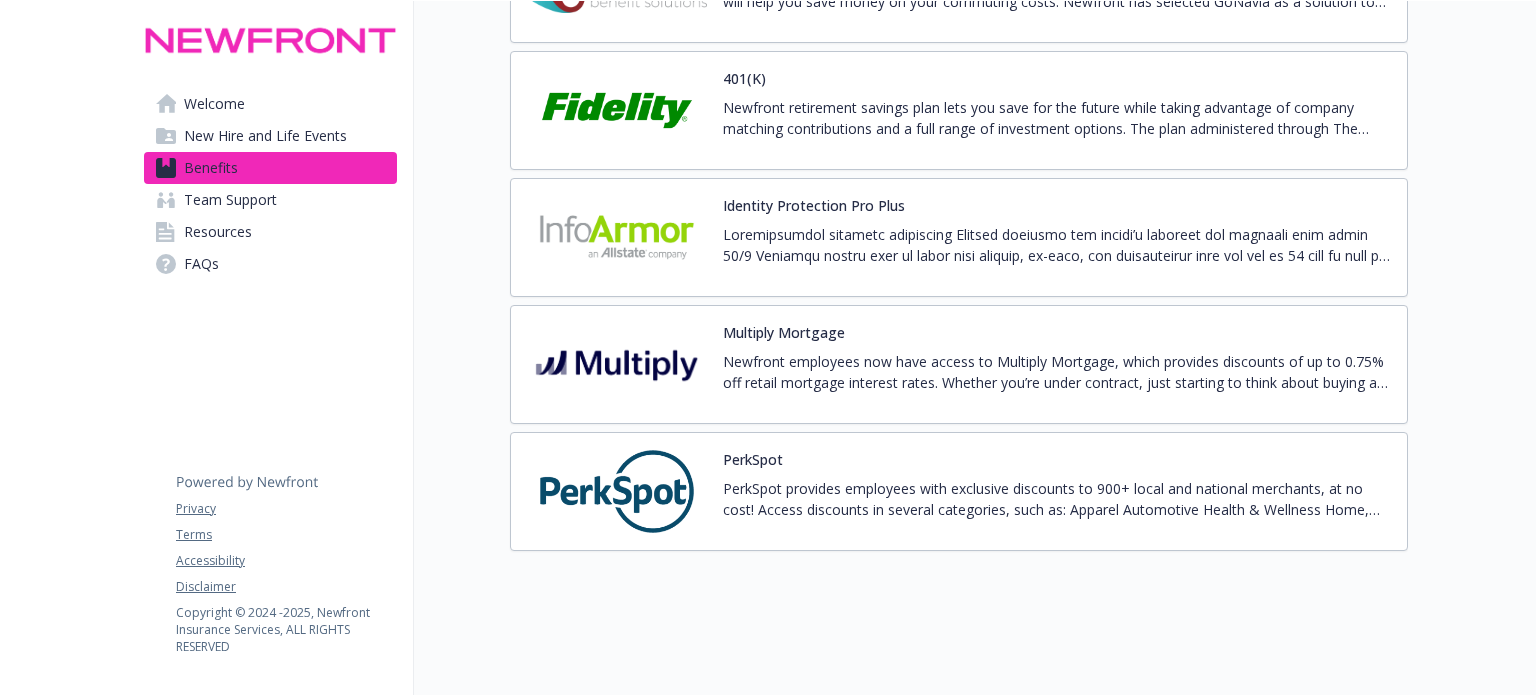 click on "Newfront retirement savings plan lets you save for the future while taking advantage of company matching contributions and a full range of investment options. The plan administered through The Fidelity Group features a variety of investment options and the flexibility of a loan provision." at bounding box center [1057, 118] 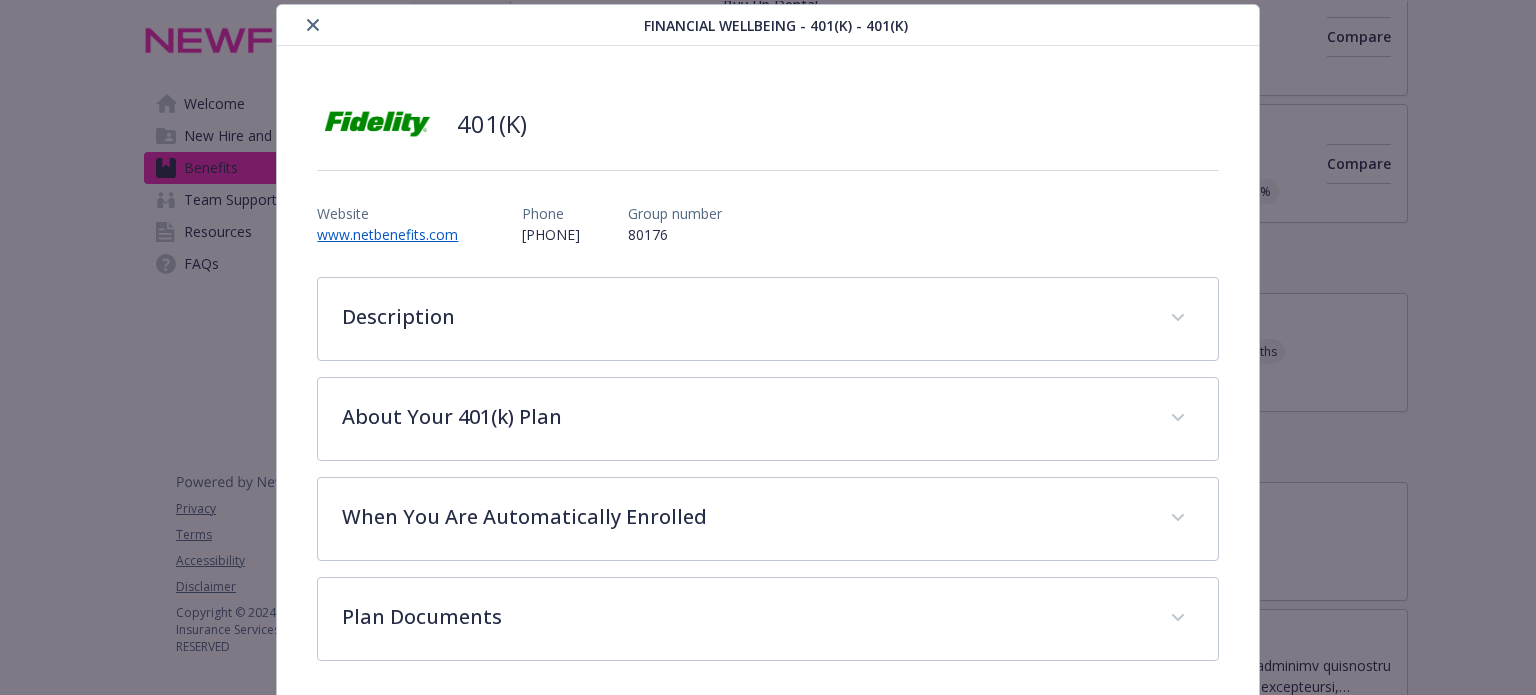 scroll, scrollTop: 136, scrollLeft: 0, axis: vertical 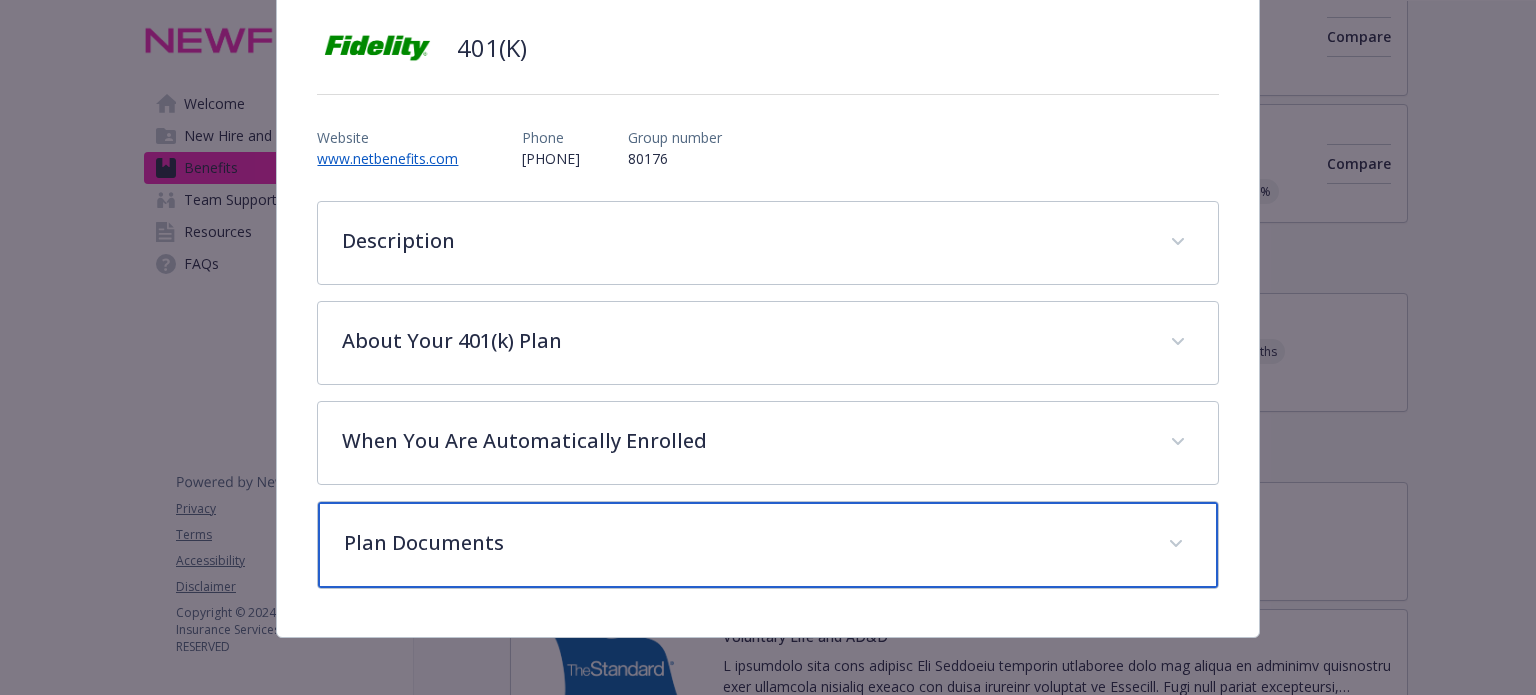 click on "Plan Documents" at bounding box center (767, 545) 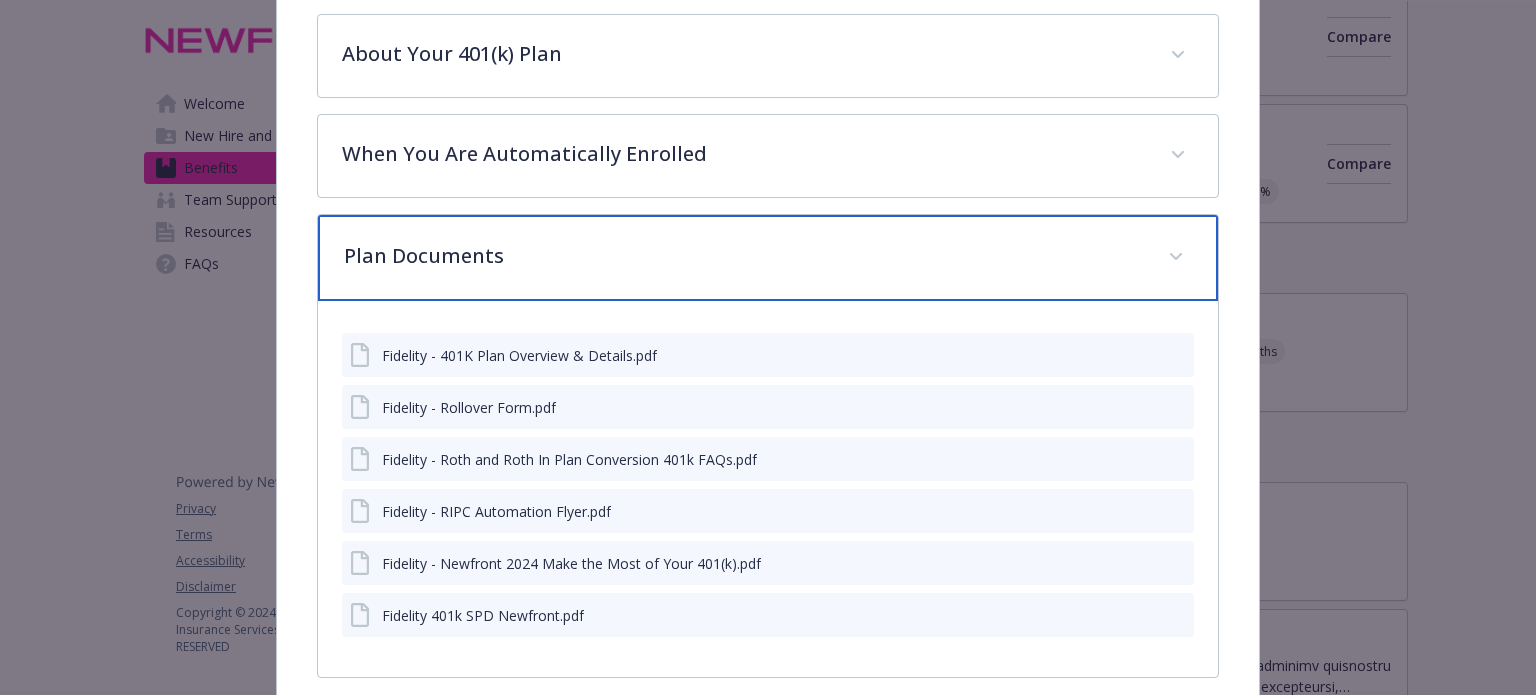 scroll, scrollTop: 424, scrollLeft: 0, axis: vertical 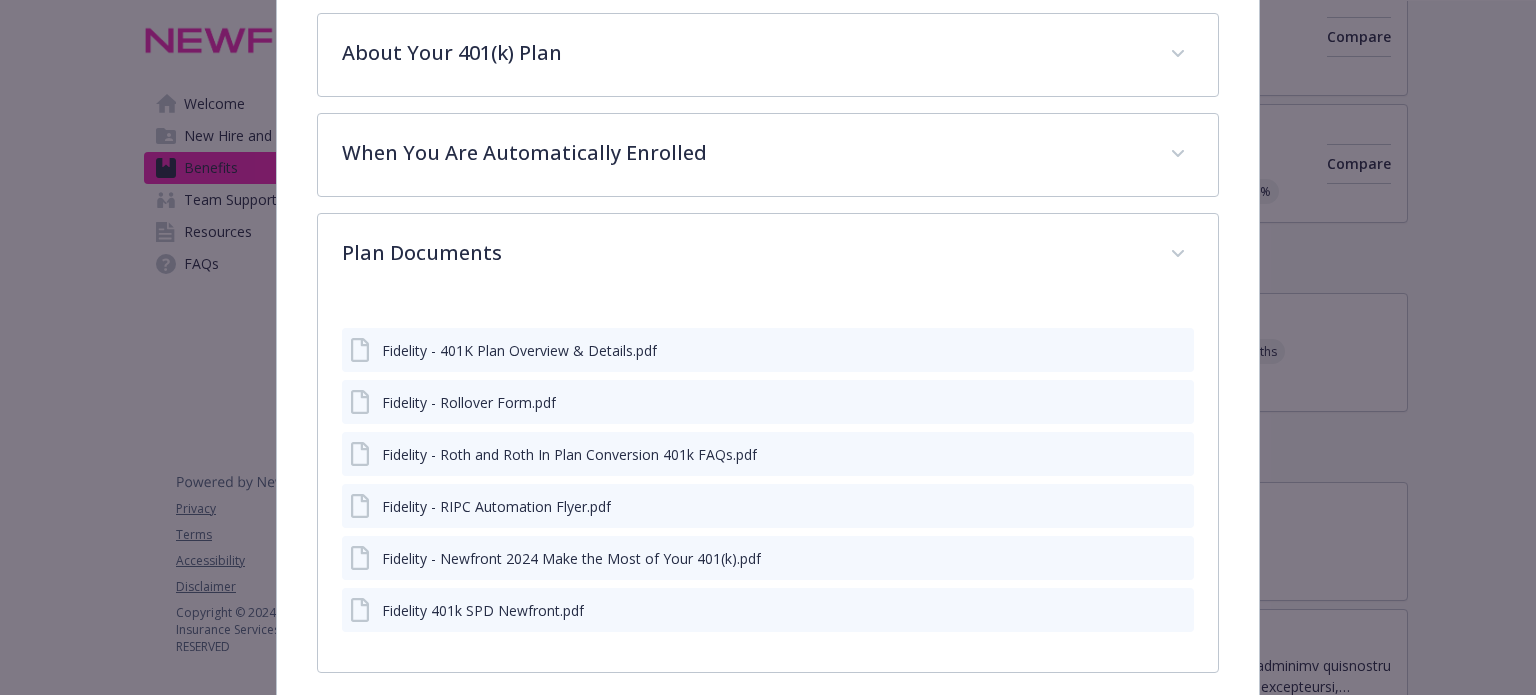 click on "Fidelity - 401K Plan Overview & Details.pdf" at bounding box center [767, 350] 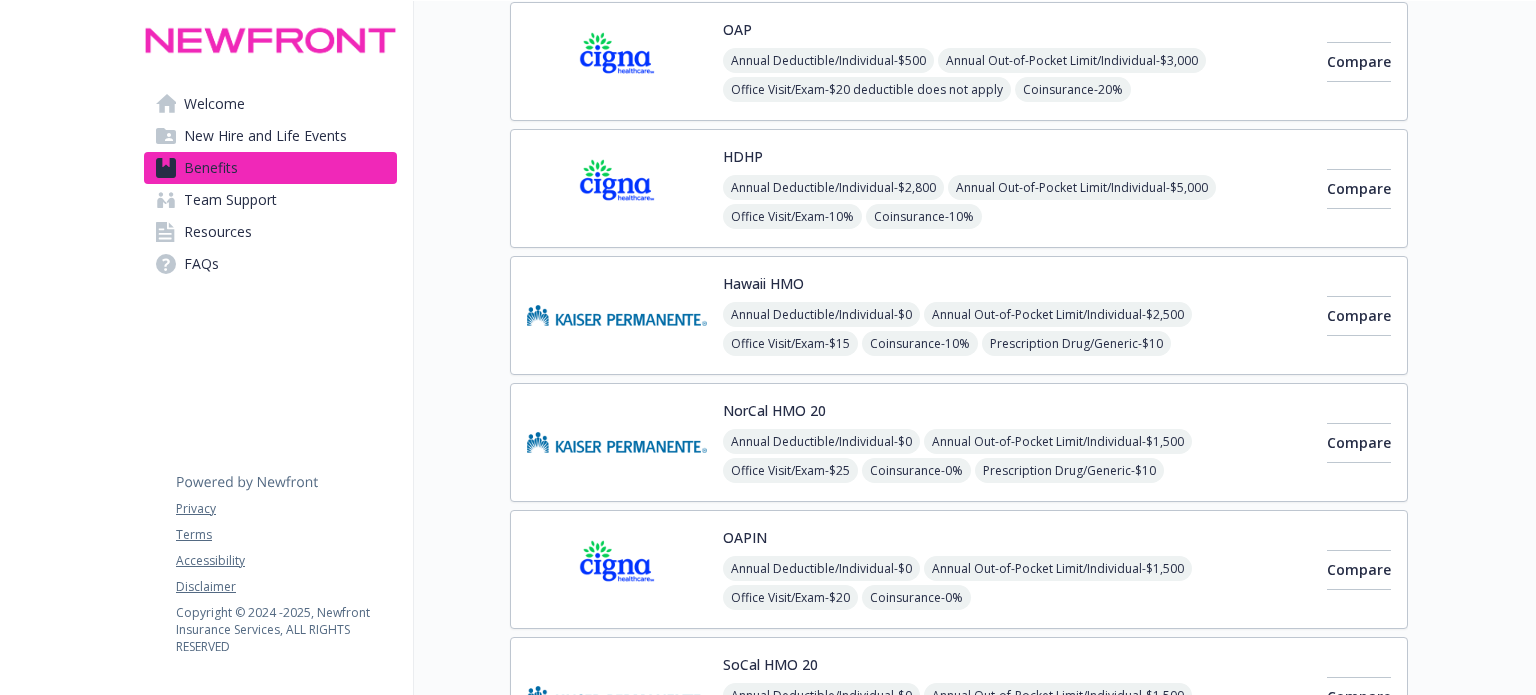 scroll, scrollTop: 0, scrollLeft: 0, axis: both 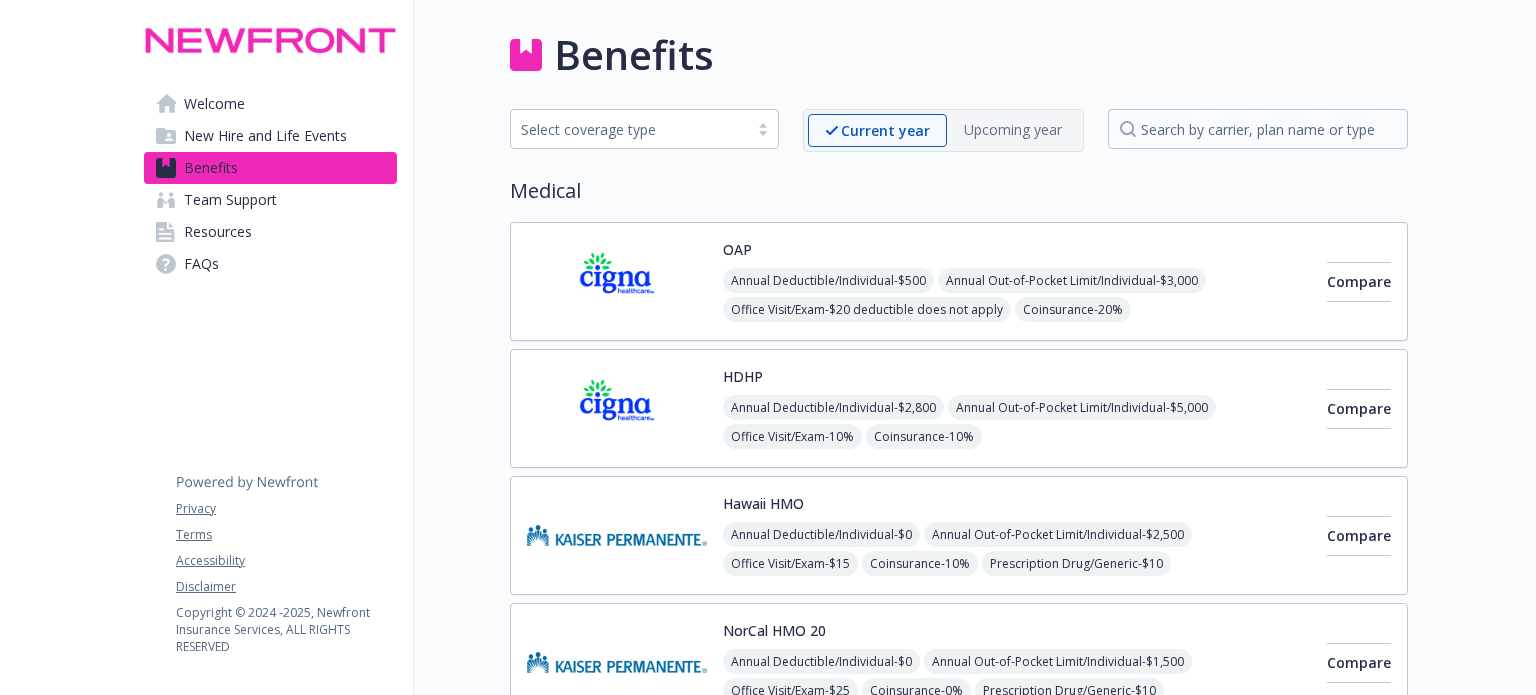 click on "Select coverage type" at bounding box center [629, 129] 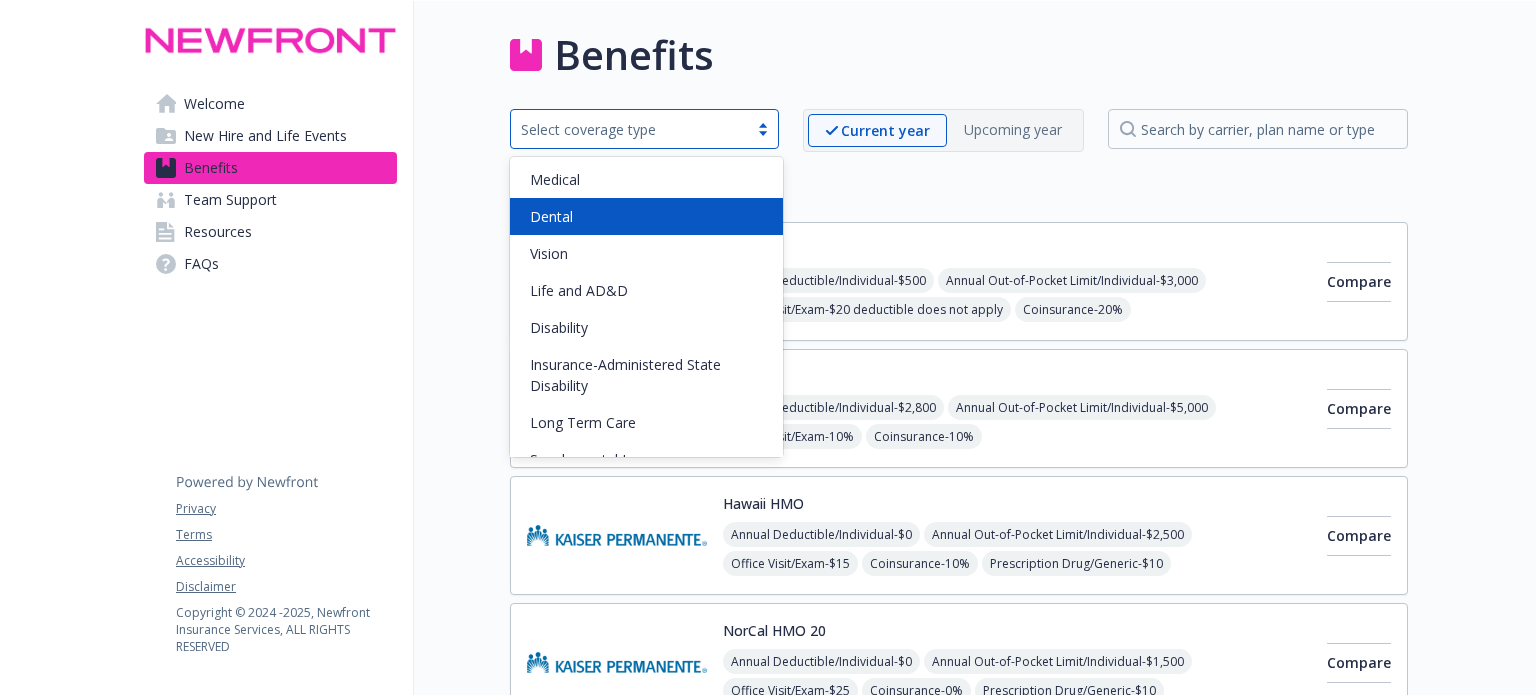 click on "Dental" at bounding box center [646, 216] 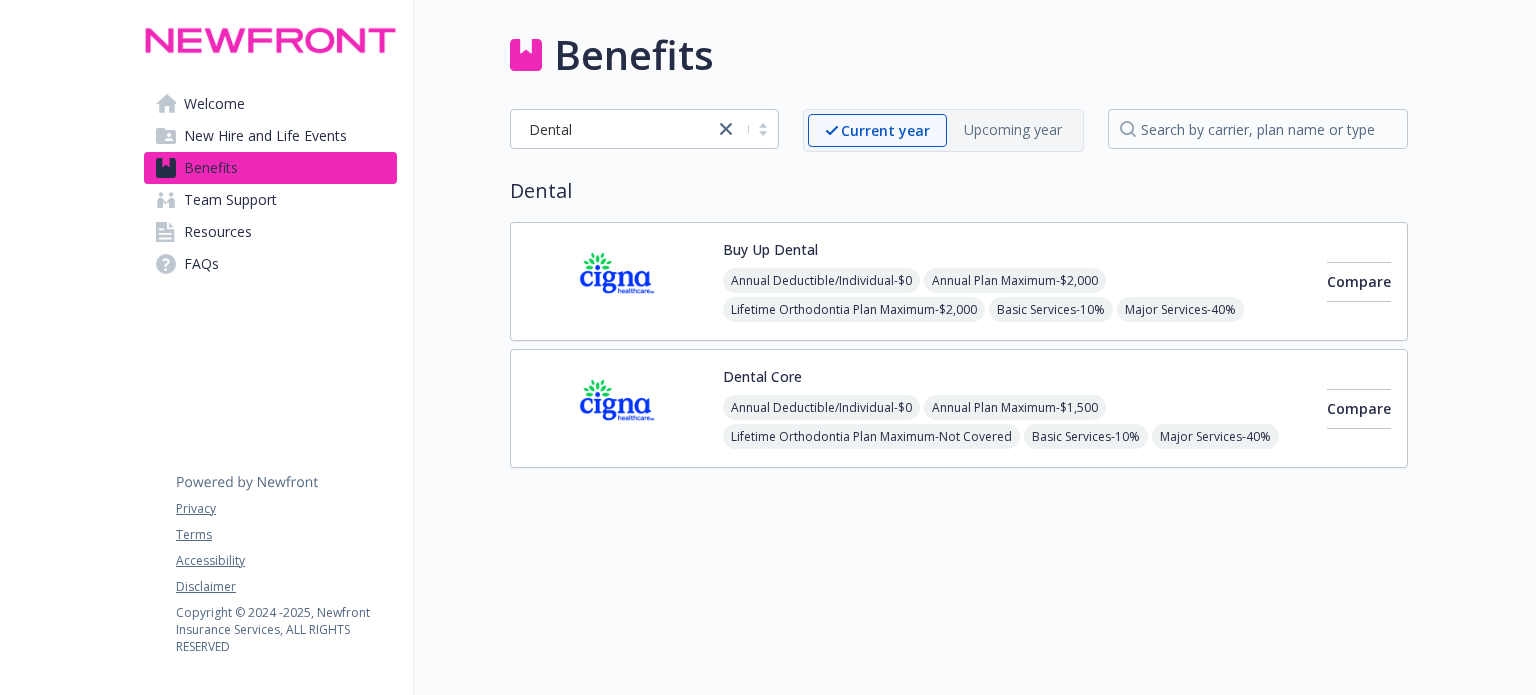 click on "Annual Deductible/Individual  -  $0 Annual Plan Maximum  -  $2,000 Lifetime Orthodontia Plan Maximum  -  $2,000 Basic Services  -  10% Major Services  -  40% Orthodontia Services  -  50%" at bounding box center (1017, 309) 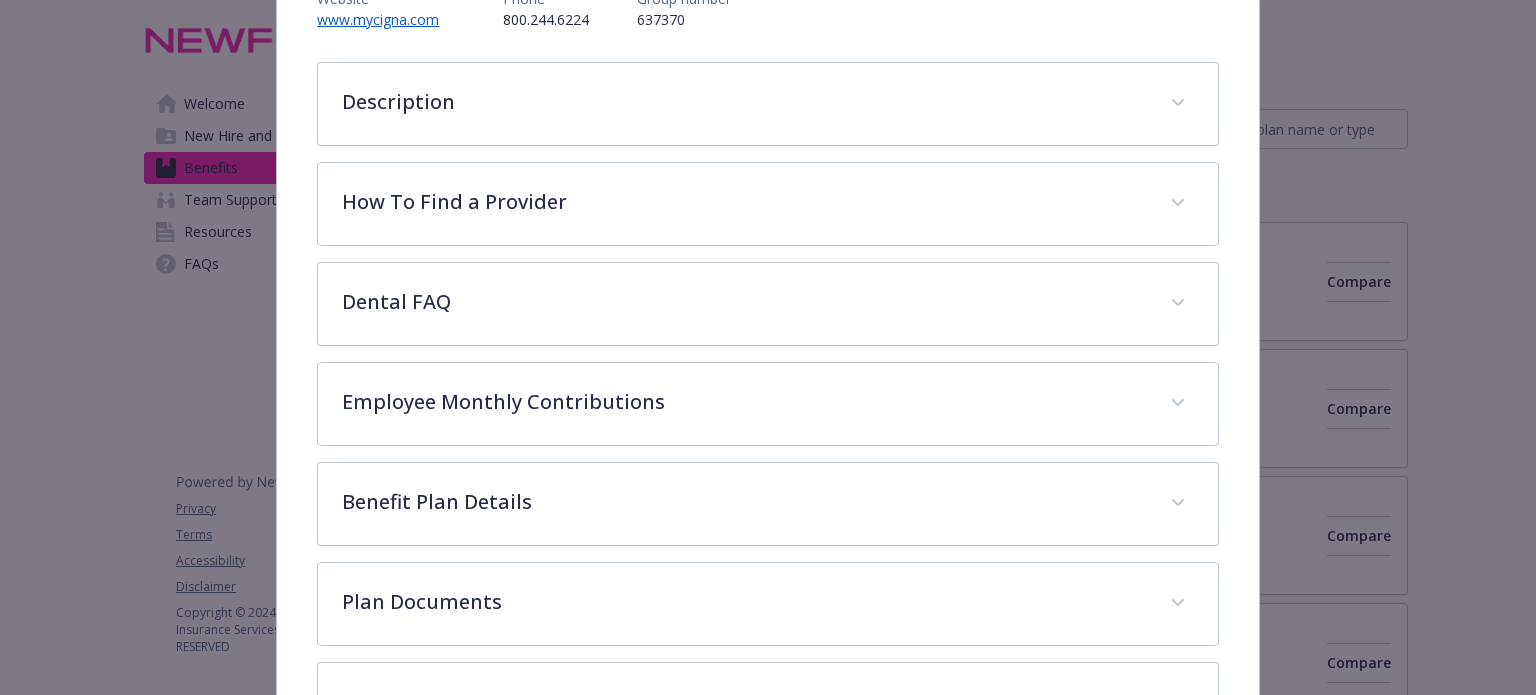 scroll, scrollTop: 0, scrollLeft: 0, axis: both 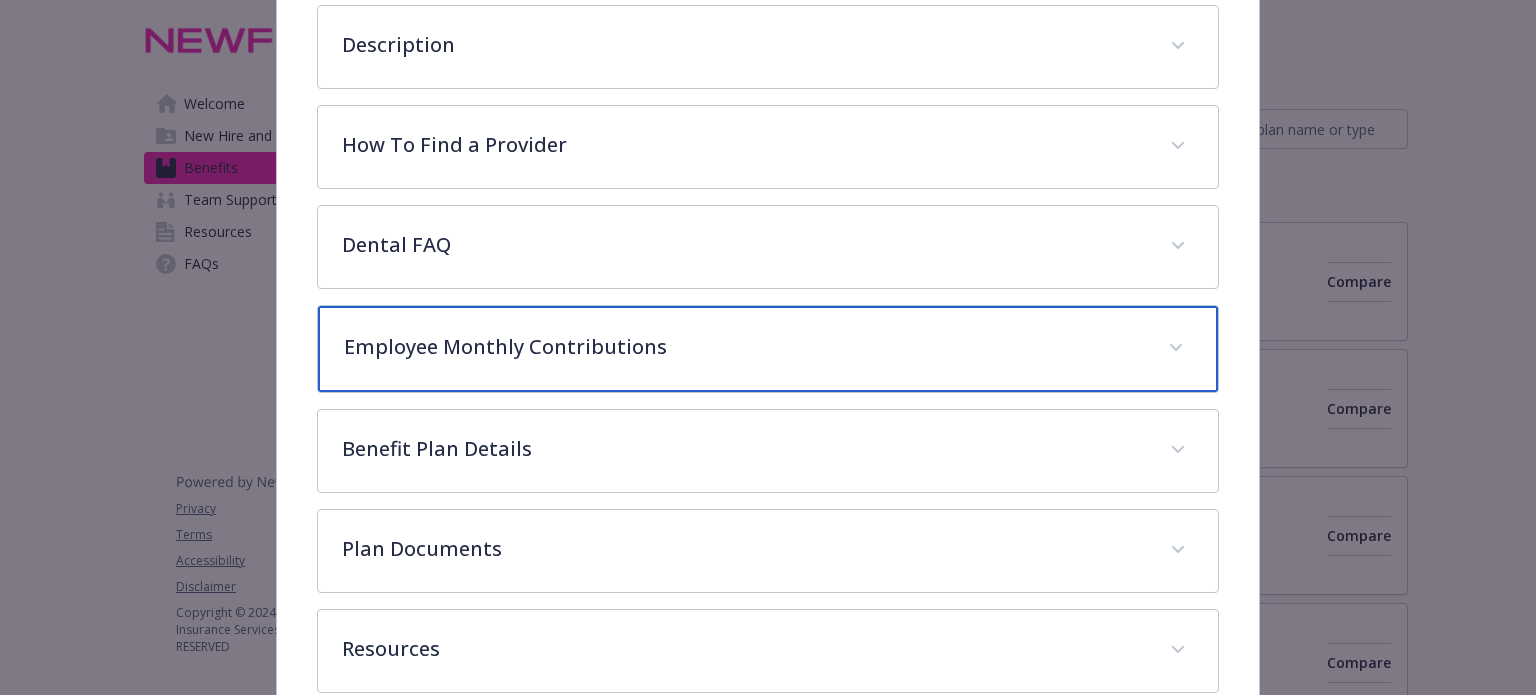 click on "Employee Monthly Contributions" at bounding box center [767, 349] 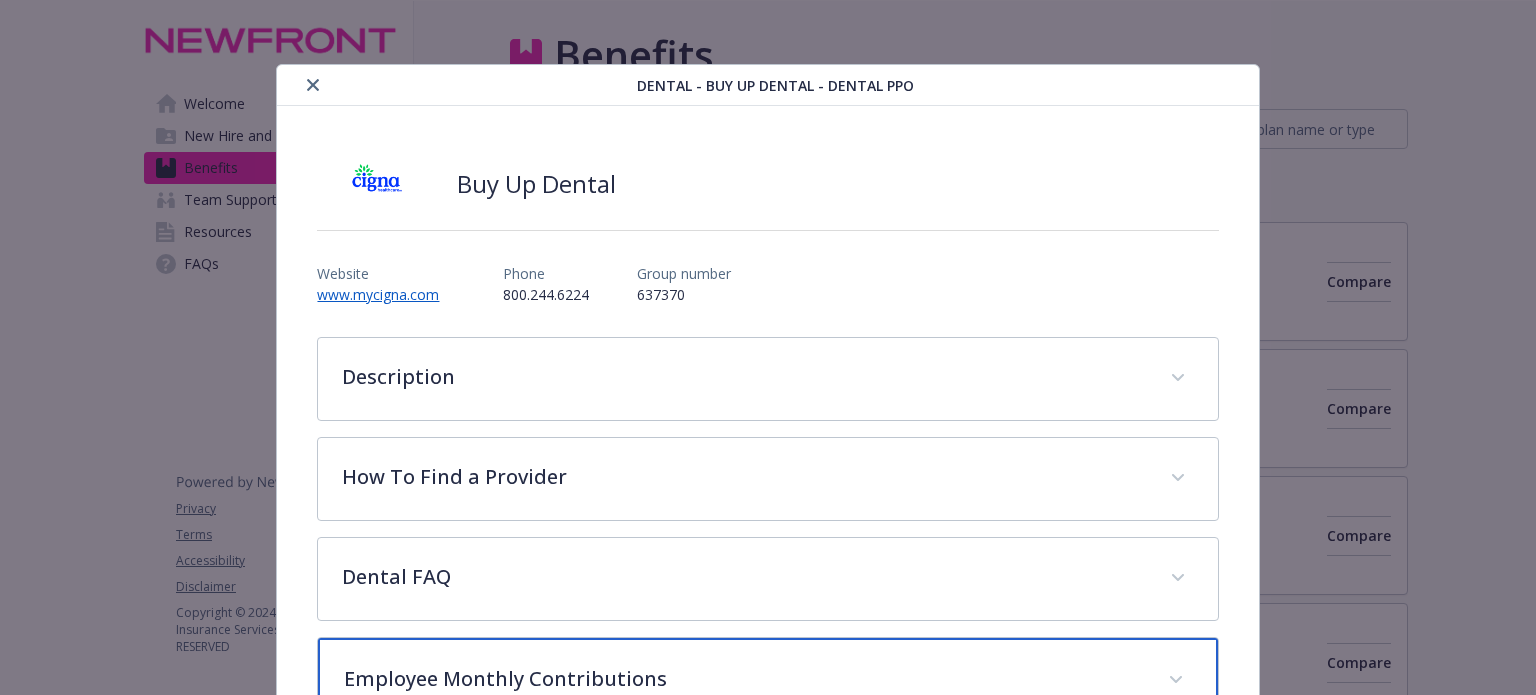 scroll, scrollTop: 23, scrollLeft: 0, axis: vertical 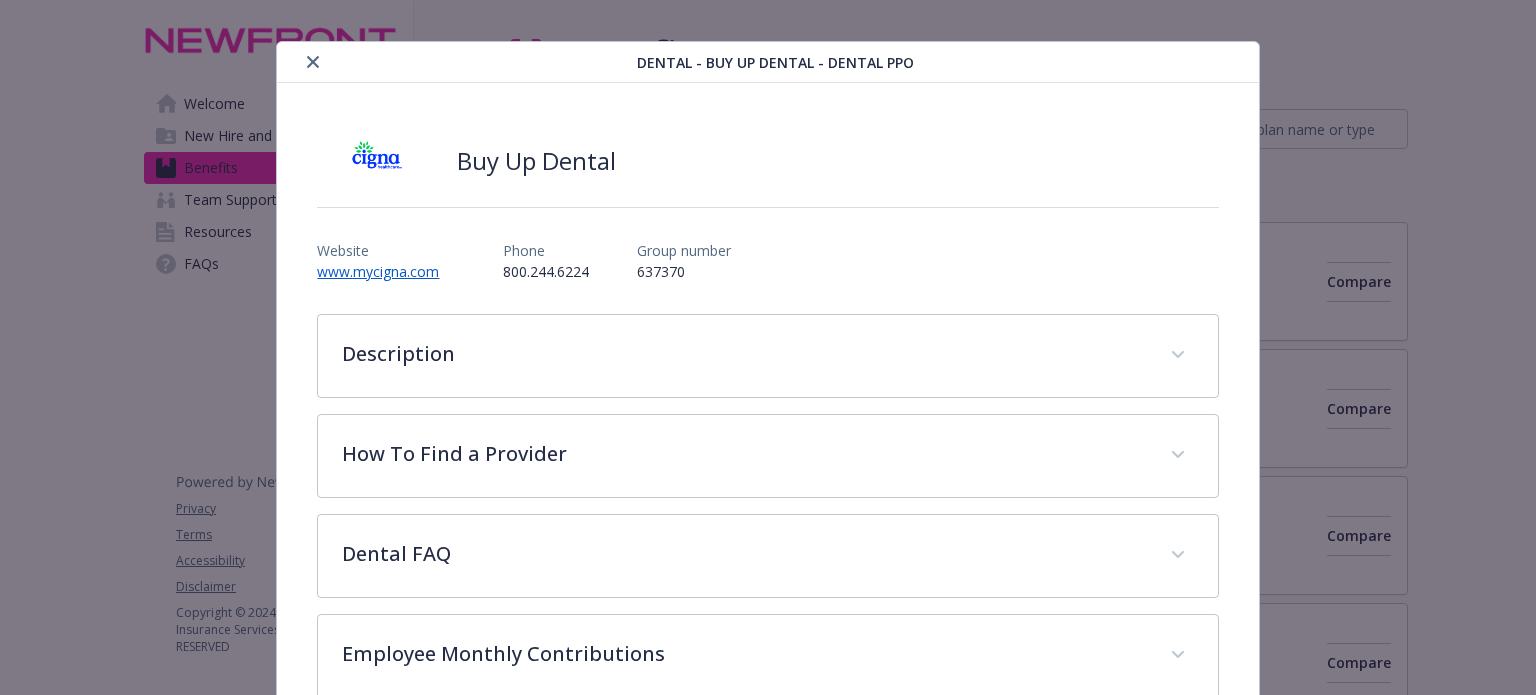 click at bounding box center [461, 62] 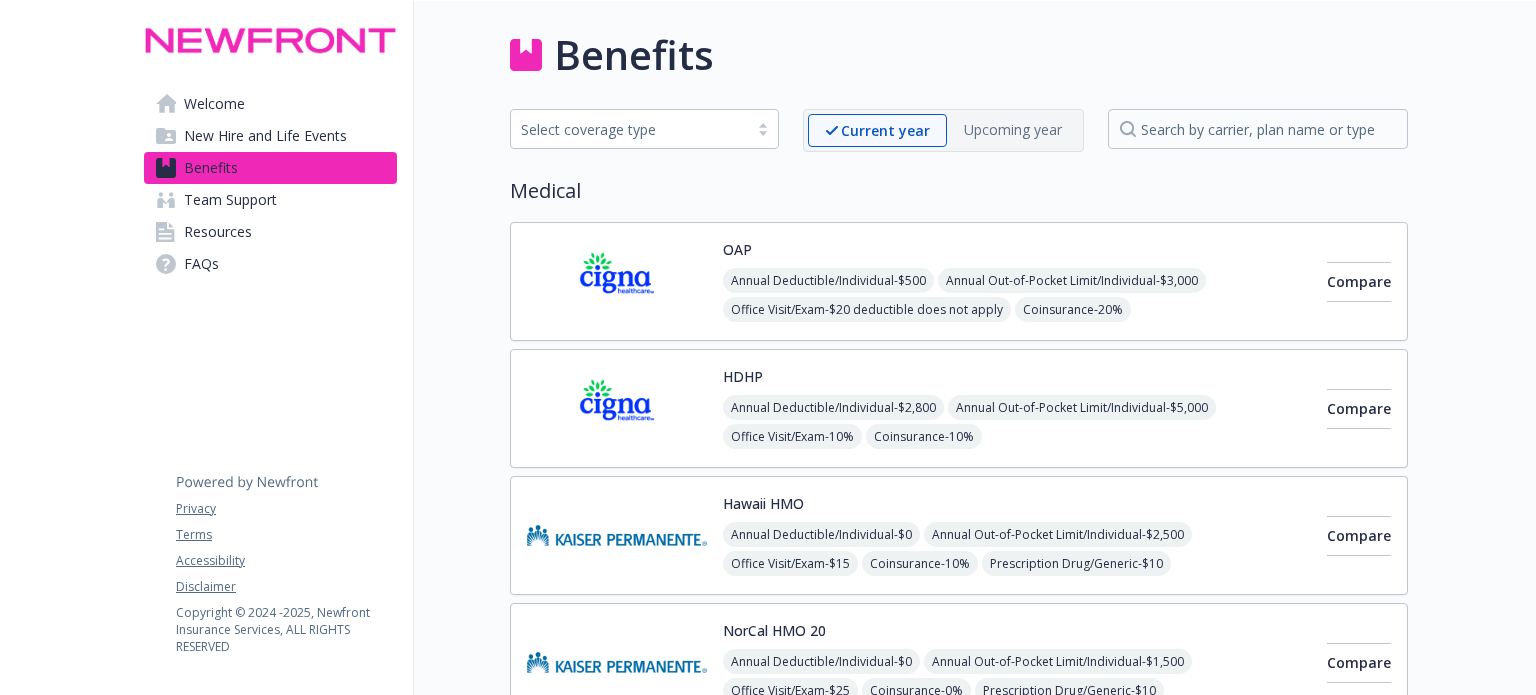 click at bounding box center (270, 40) 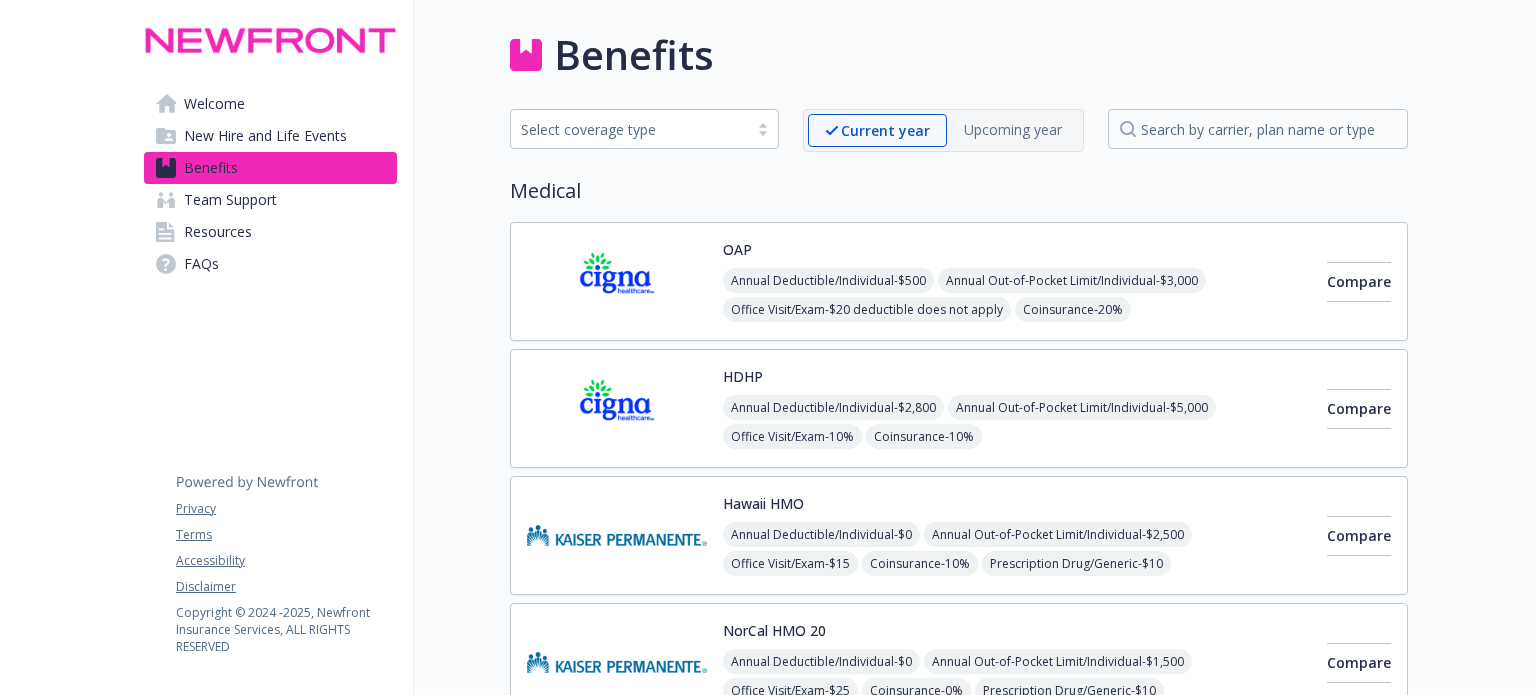 click on "Select coverage type" at bounding box center (629, 129) 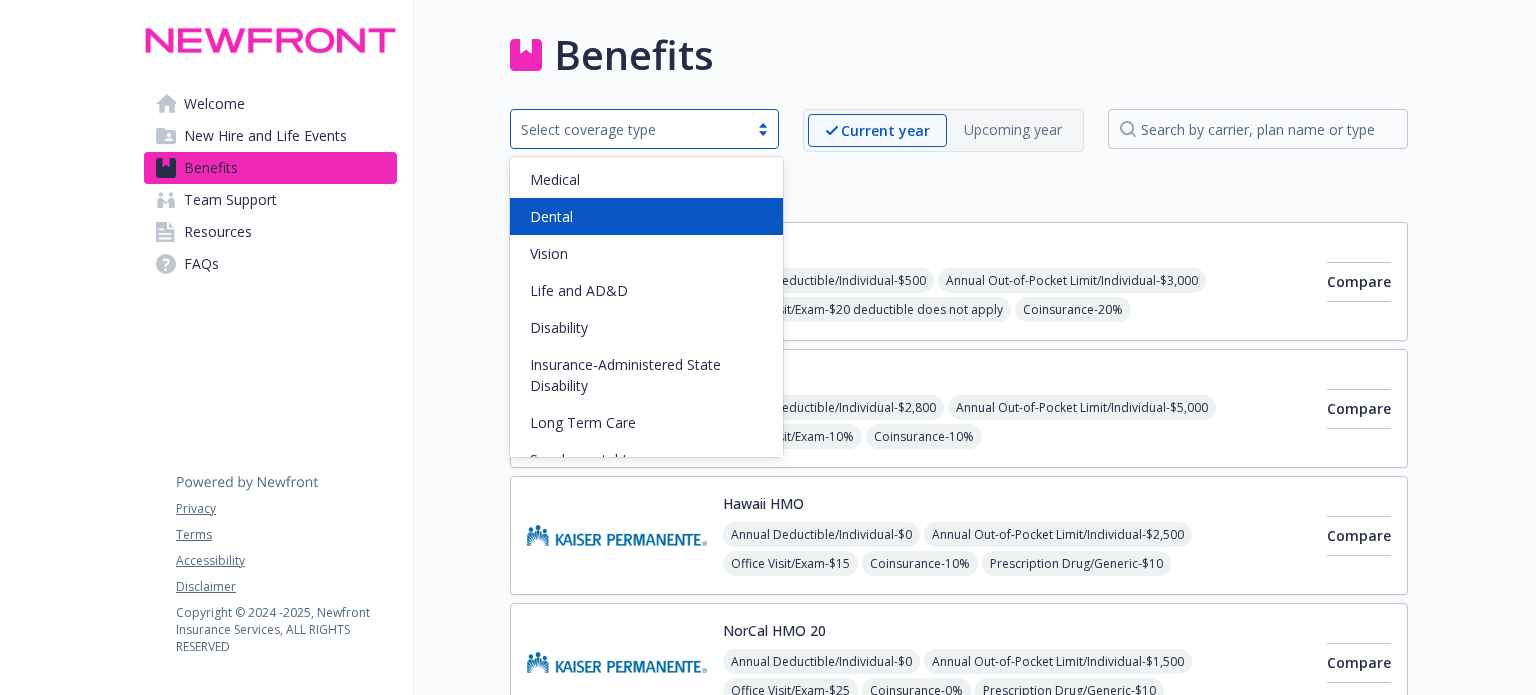 click on "Dental" at bounding box center [646, 216] 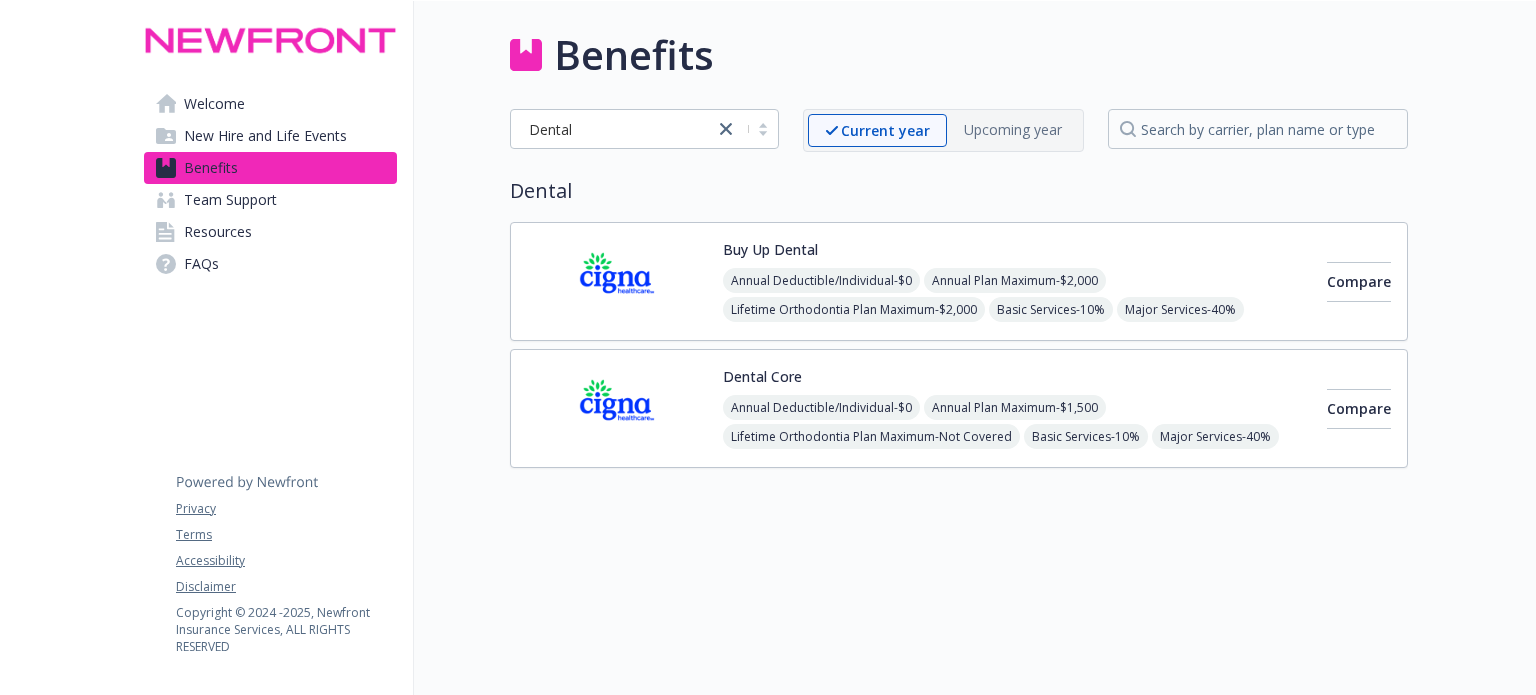 click at bounding box center [617, 408] 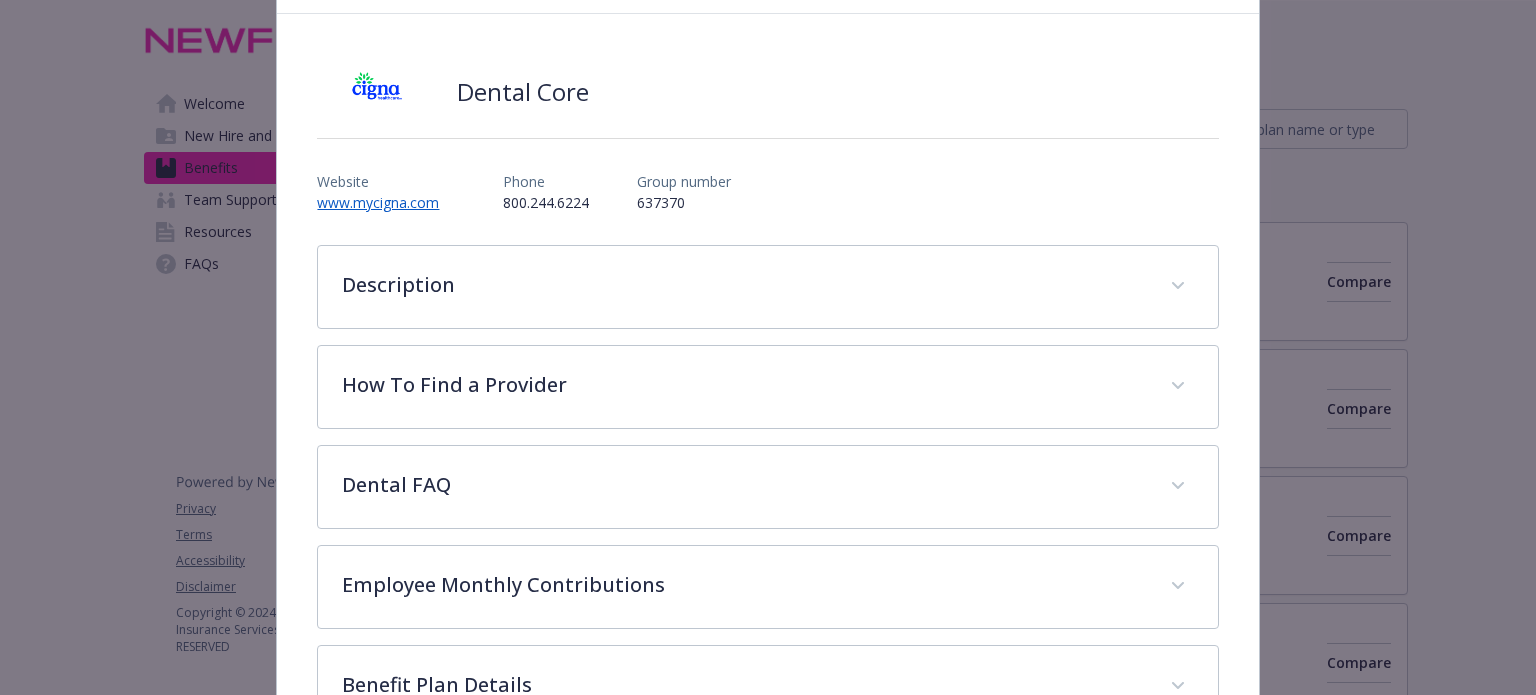 scroll, scrollTop: 435, scrollLeft: 0, axis: vertical 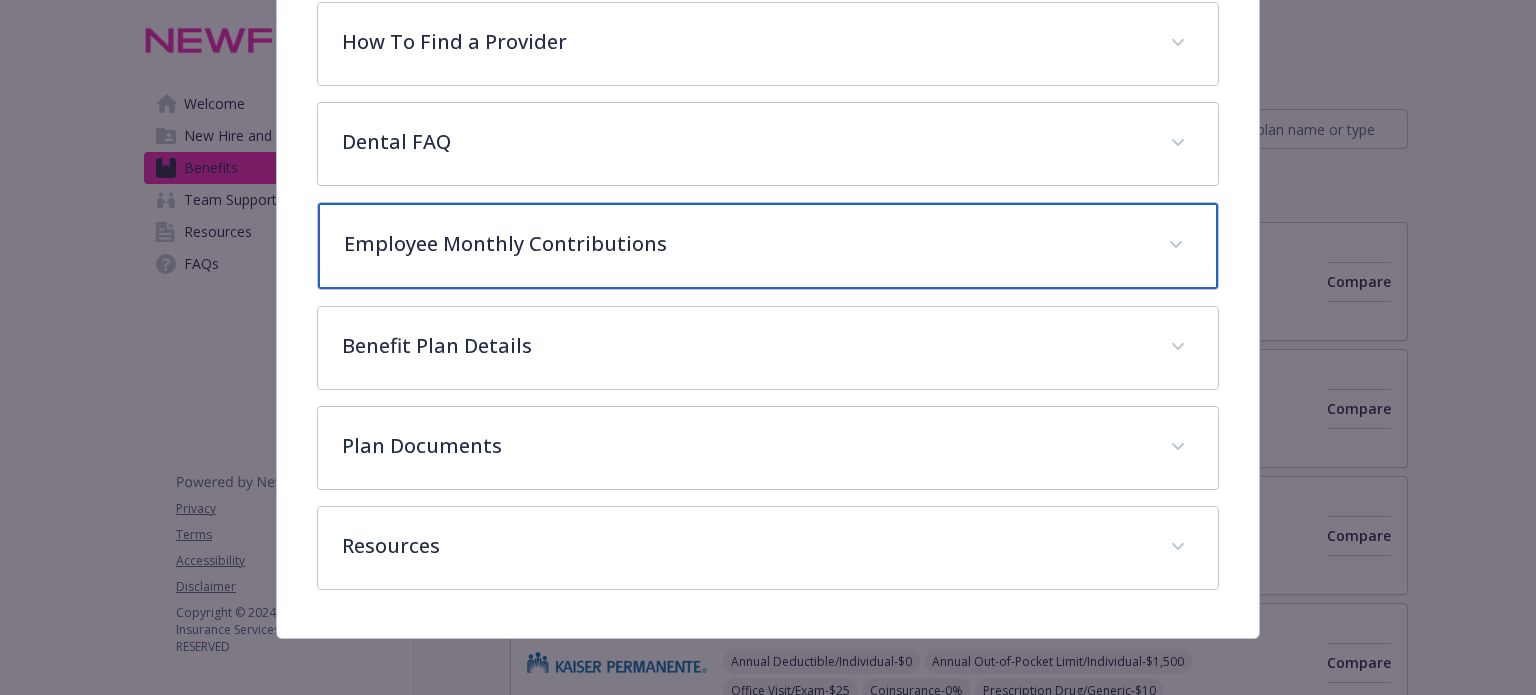 click on "Employee Monthly Contributions" at bounding box center [743, 244] 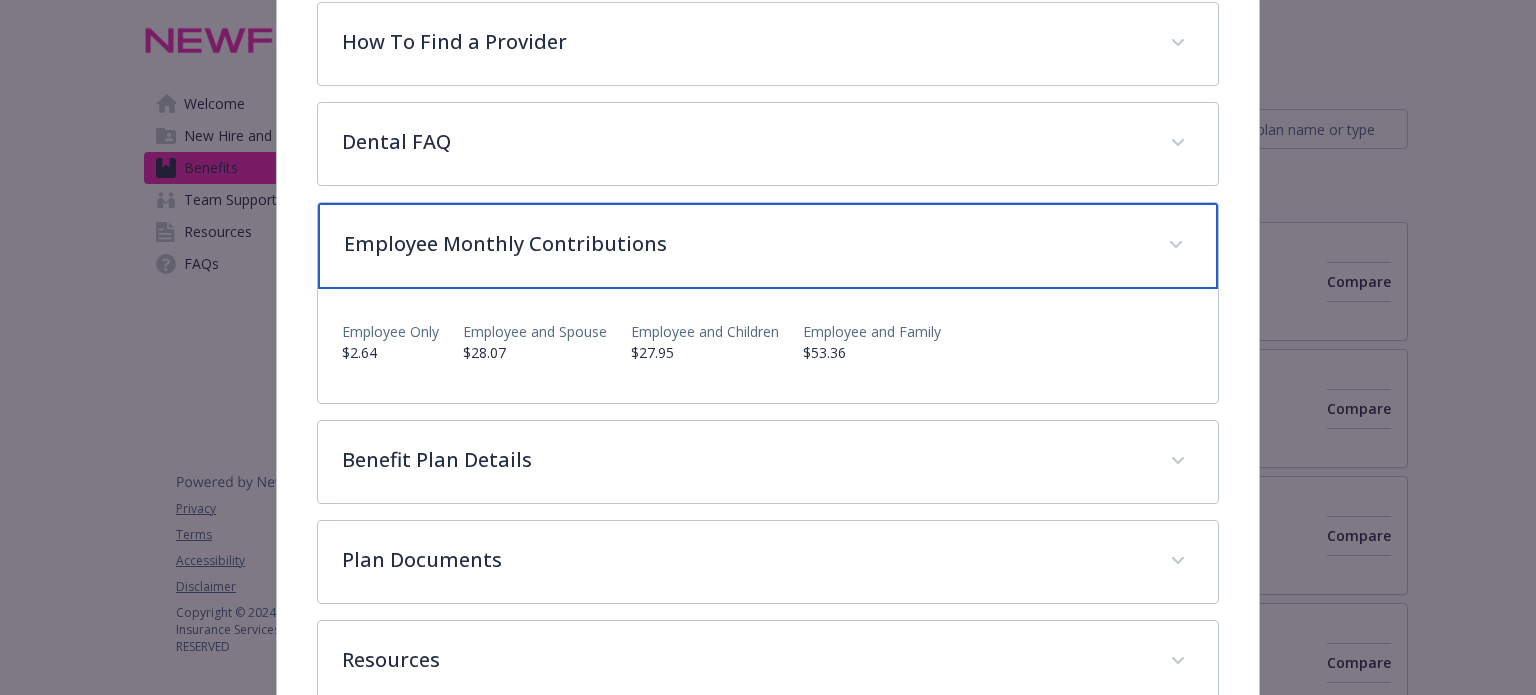 click on "Employee Monthly Contributions" at bounding box center [743, 244] 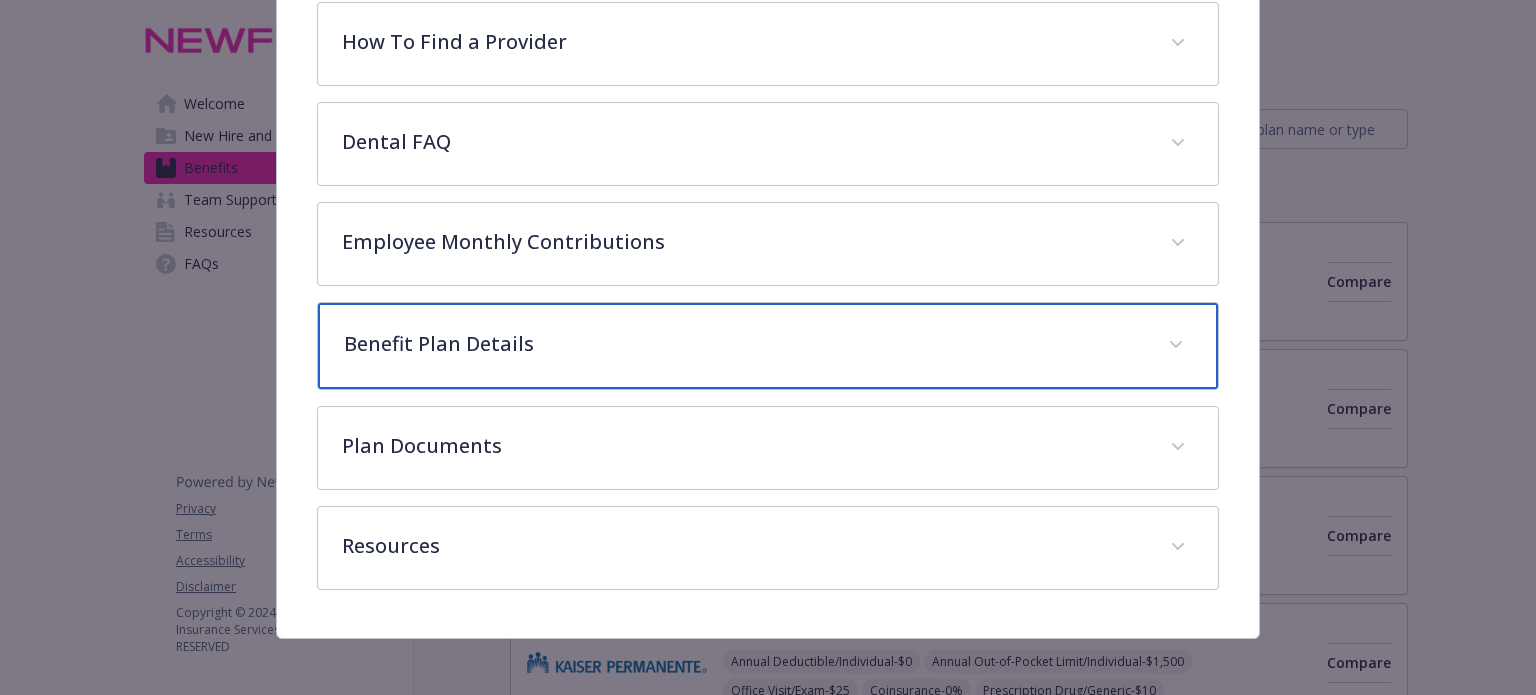 click on "Benefit Plan Details" at bounding box center [743, 344] 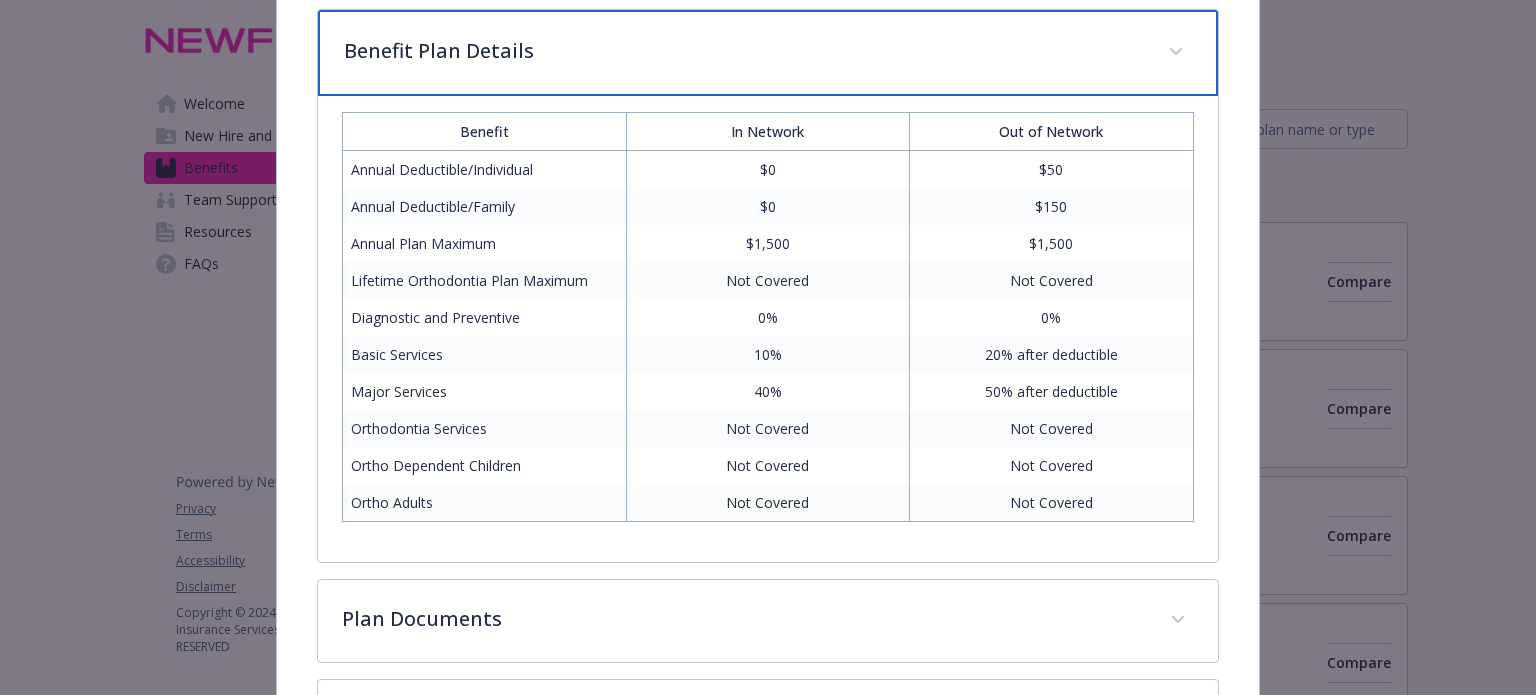 scroll, scrollTop: 742, scrollLeft: 0, axis: vertical 